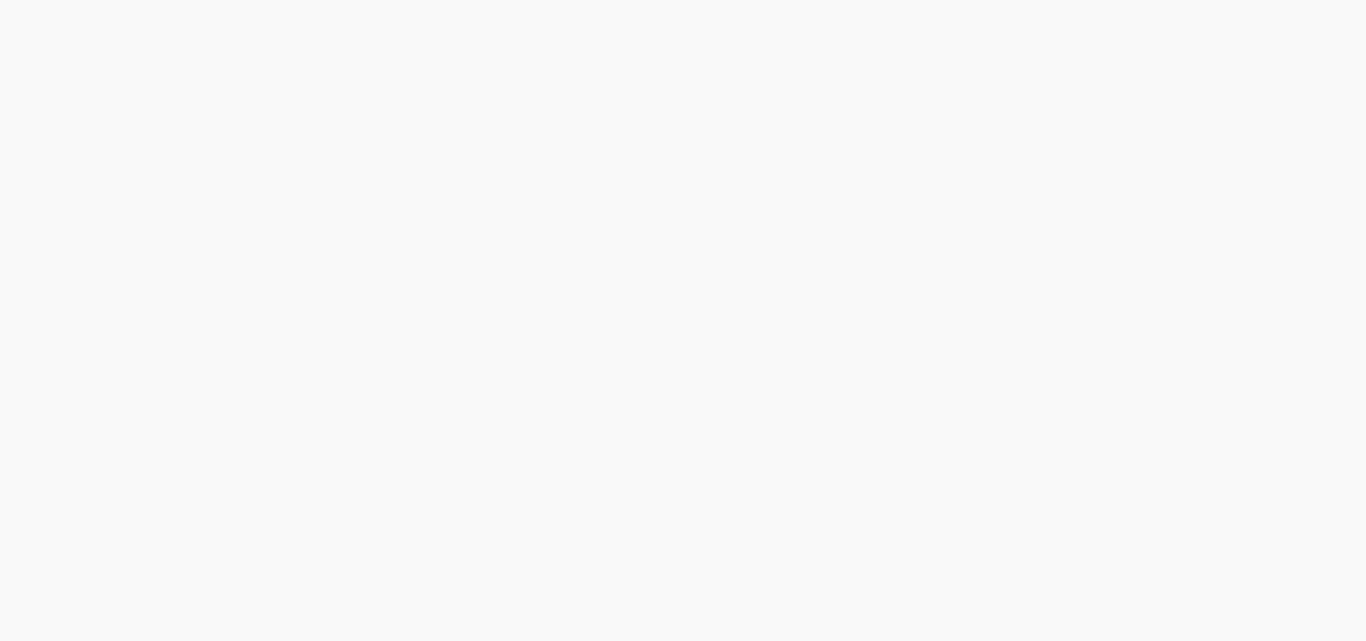 scroll, scrollTop: 0, scrollLeft: 0, axis: both 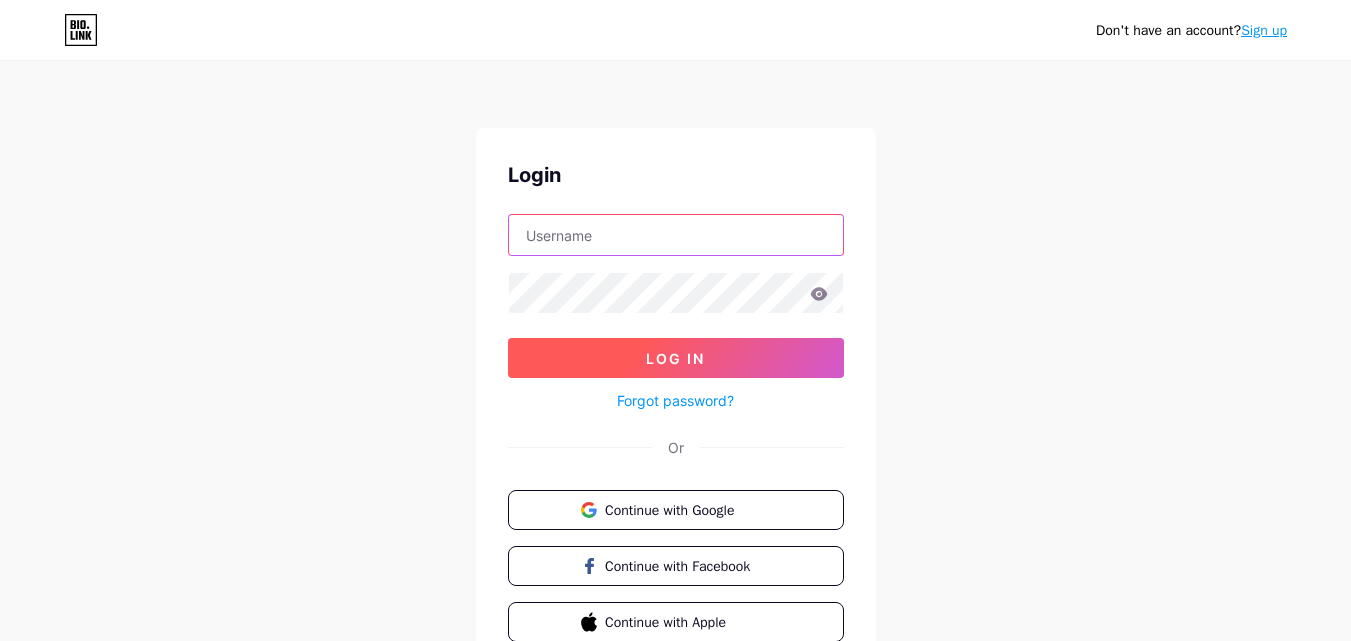 type on "[USERNAME]@example.com" 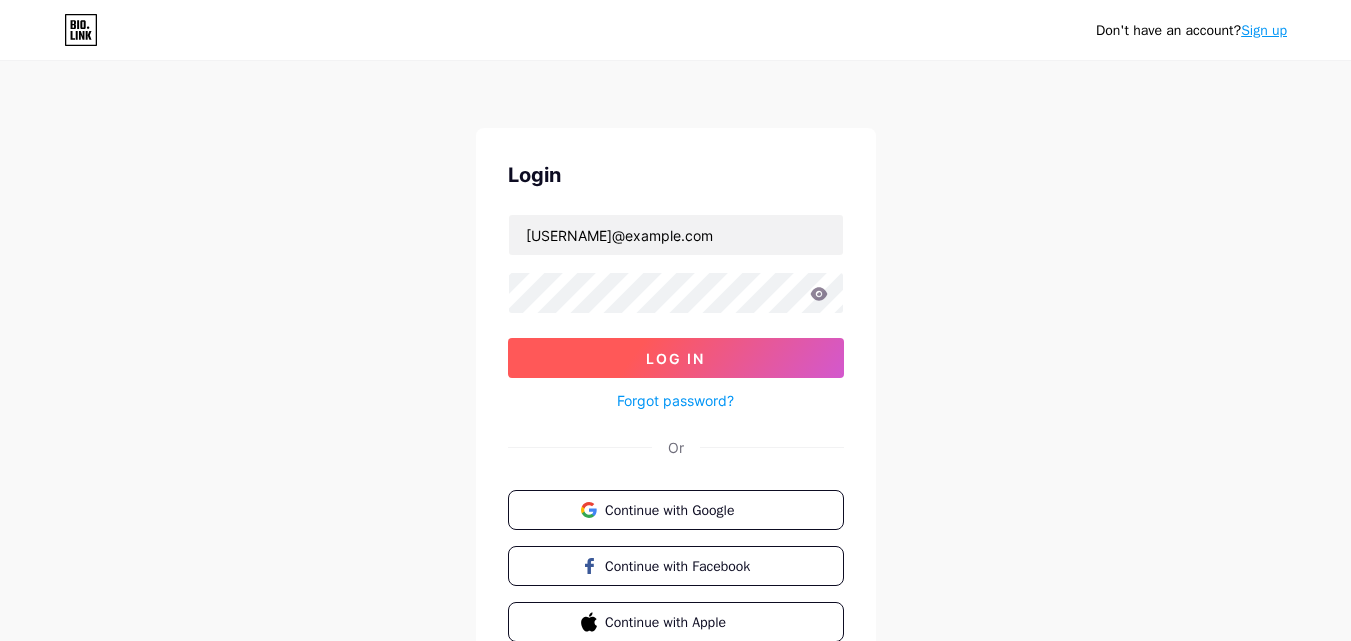 click on "Log In" at bounding box center (676, 358) 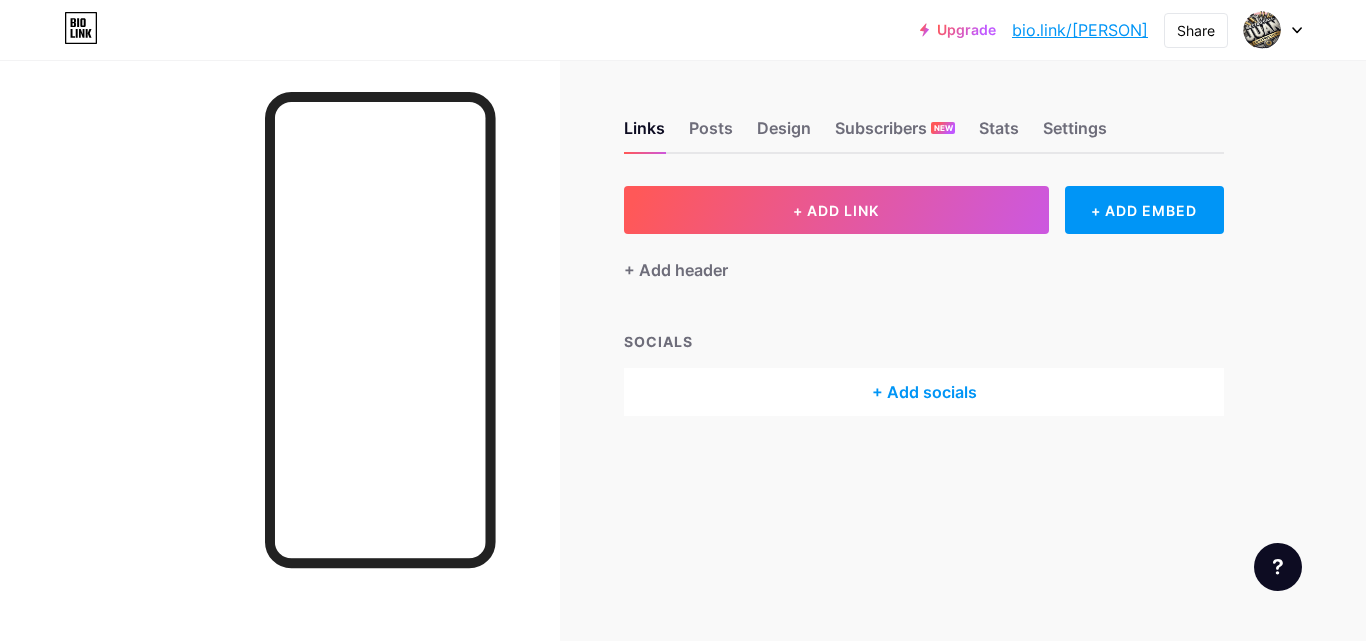 scroll, scrollTop: 0, scrollLeft: 0, axis: both 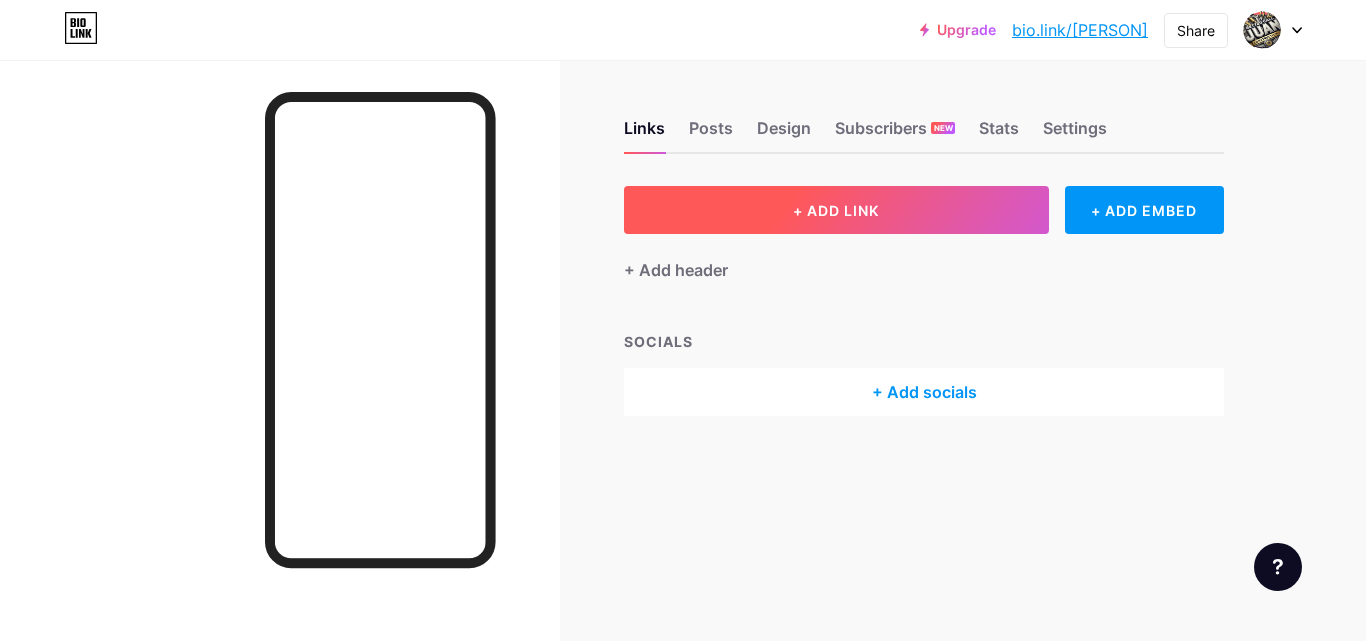 click on "+ ADD LINK" at bounding box center (836, 210) 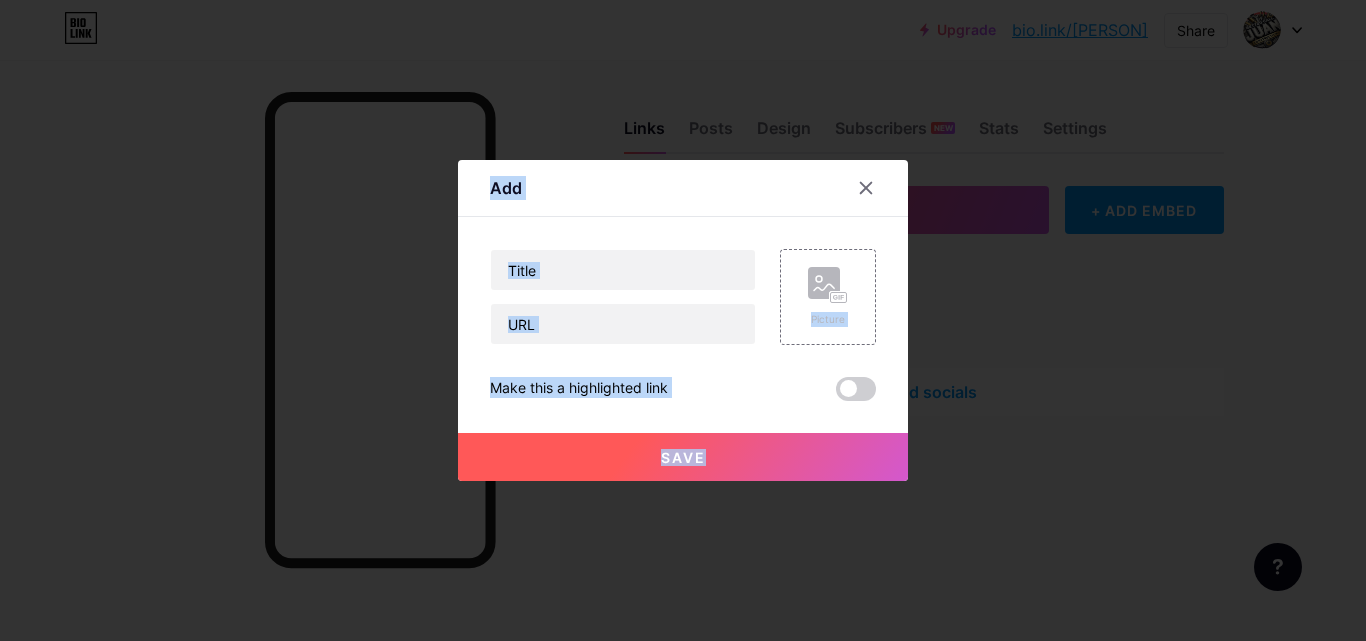 click at bounding box center (623, 297) 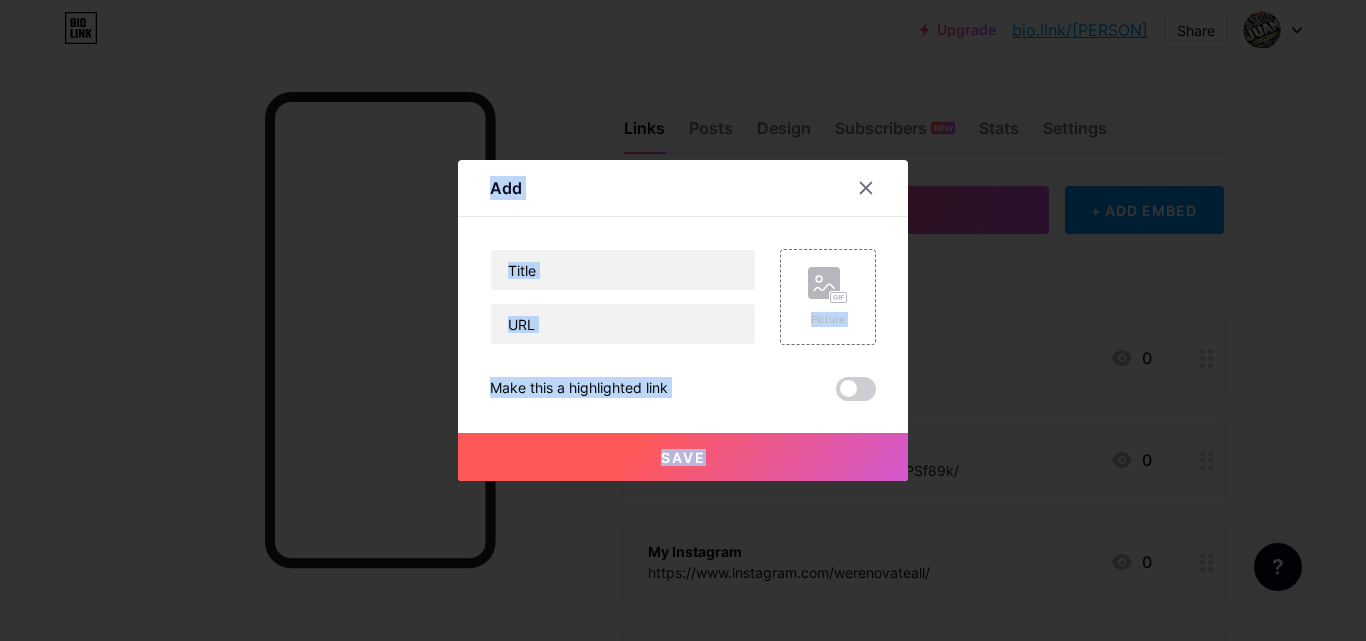 click at bounding box center [623, 297] 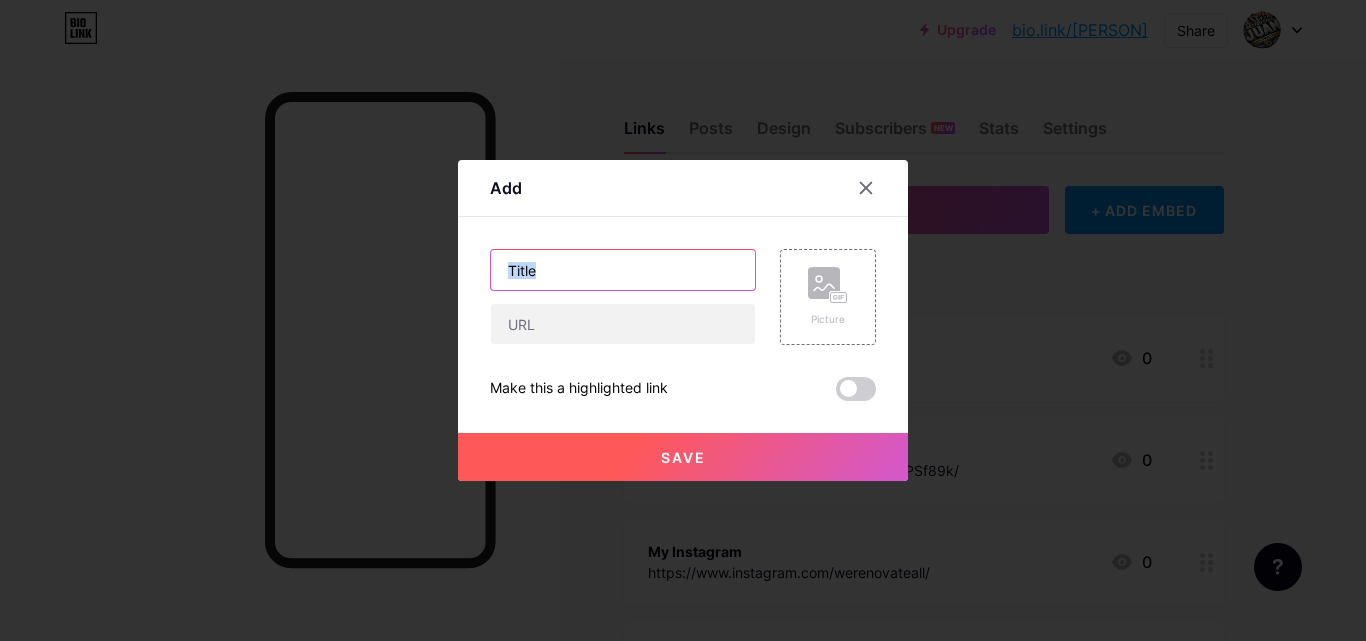 click at bounding box center [623, 270] 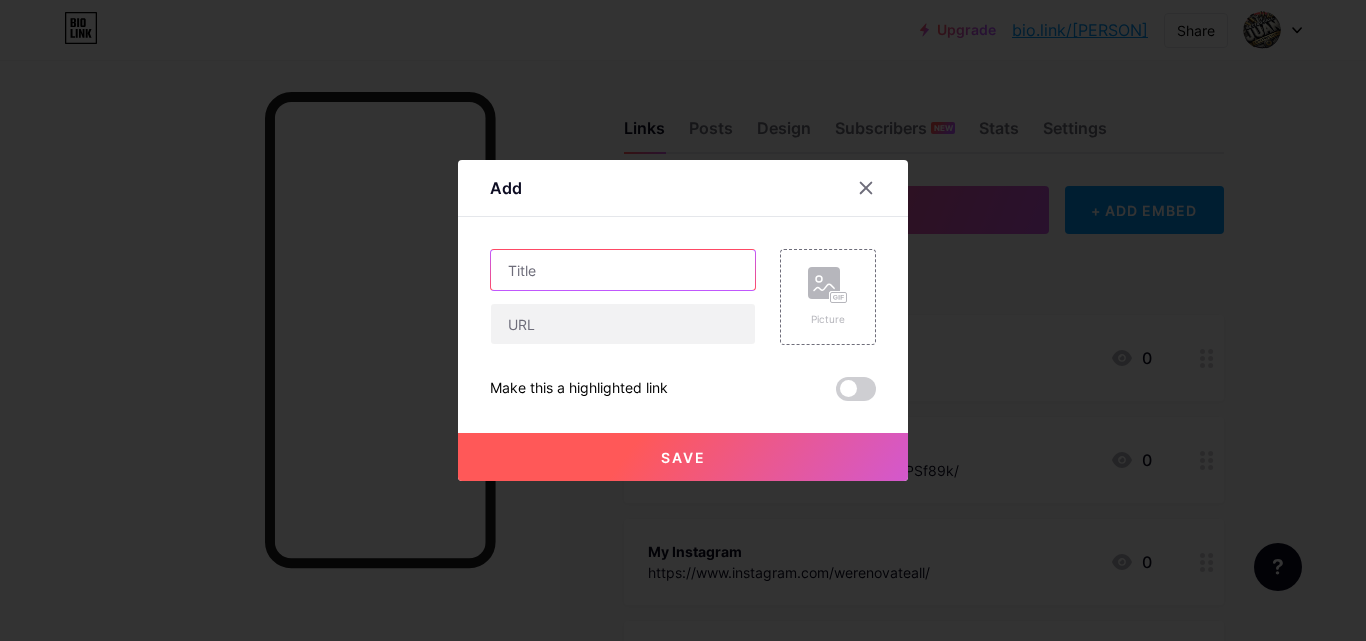 paste on "Top Bathroom Renovation Services in [CITY] | Affordable & Expert Upgrades" 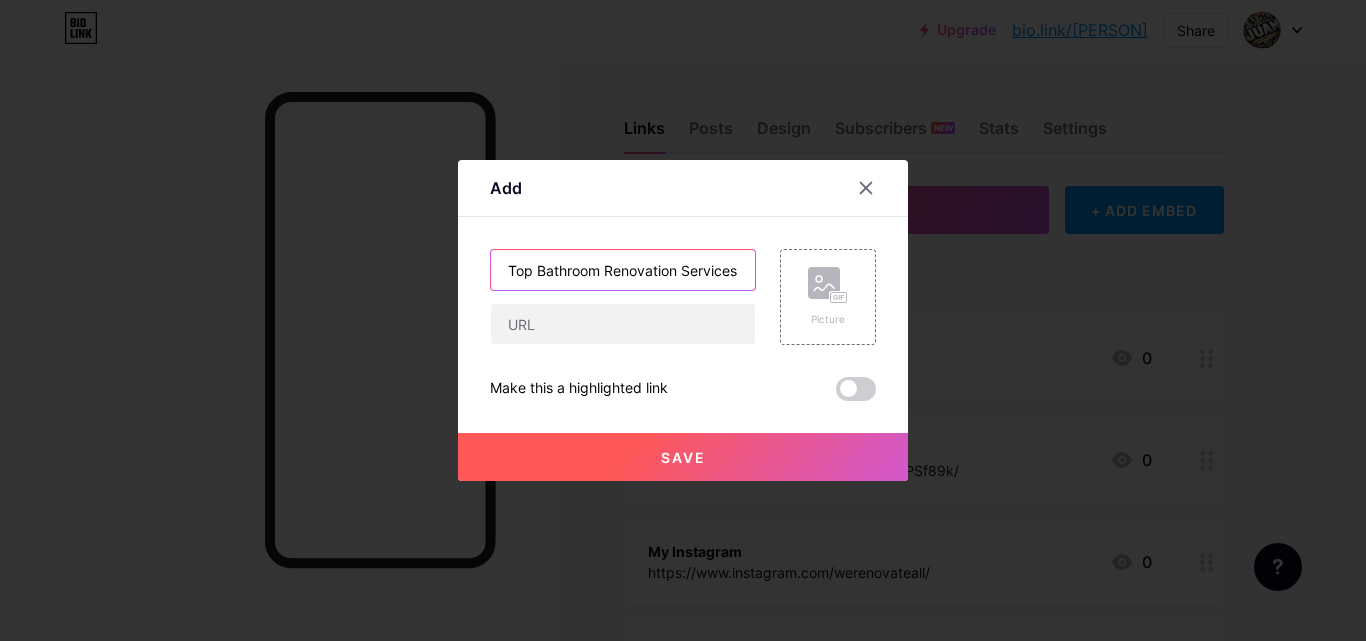 scroll, scrollTop: 0, scrollLeft: 299, axis: horizontal 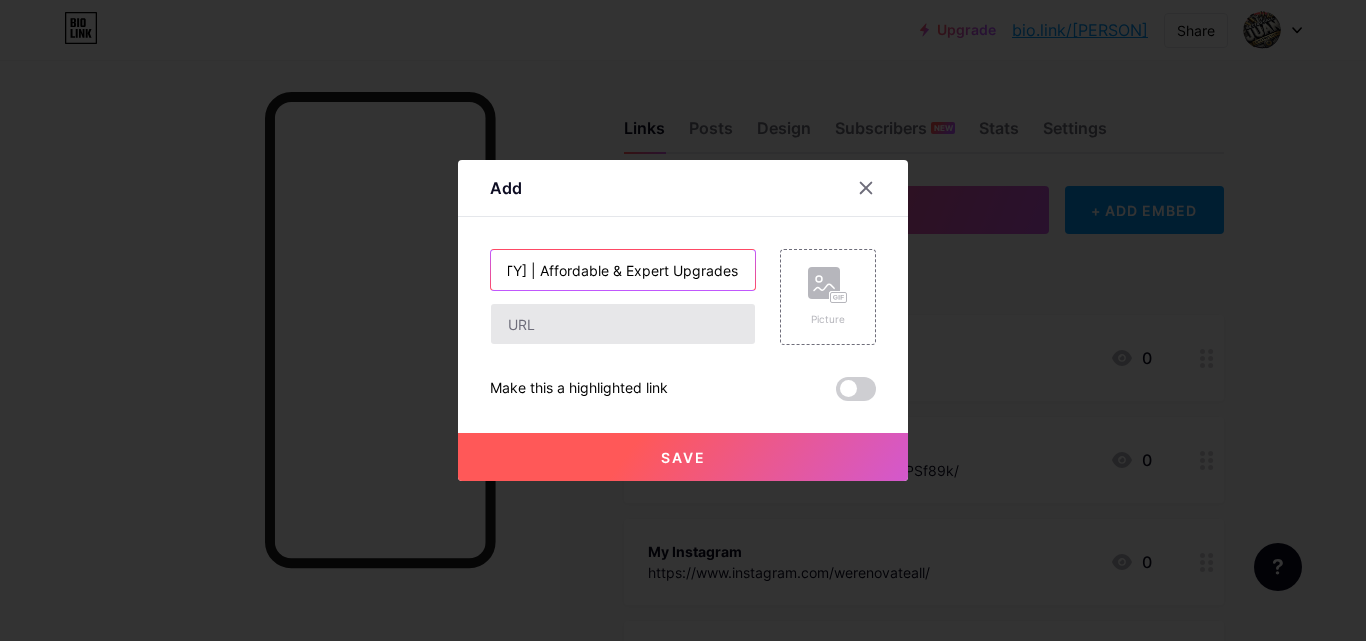 type on "Top Bathroom Renovation Services in [CITY] | Affordable & Expert Upgrades" 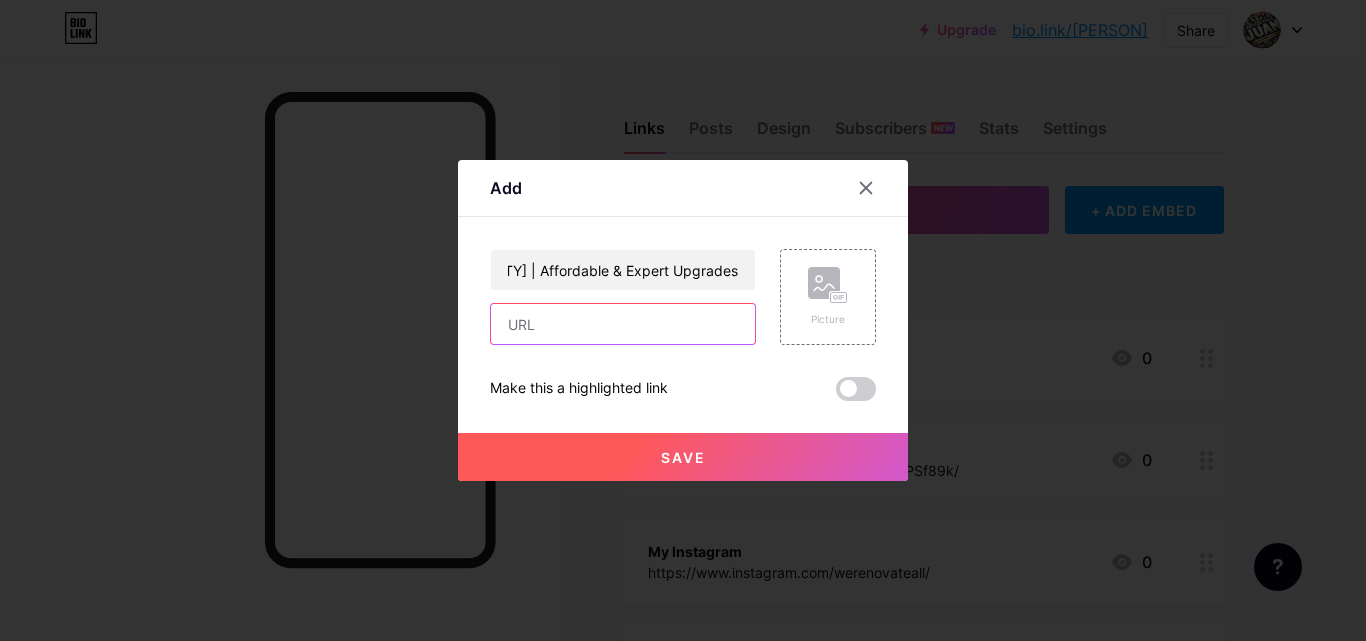 click at bounding box center (623, 324) 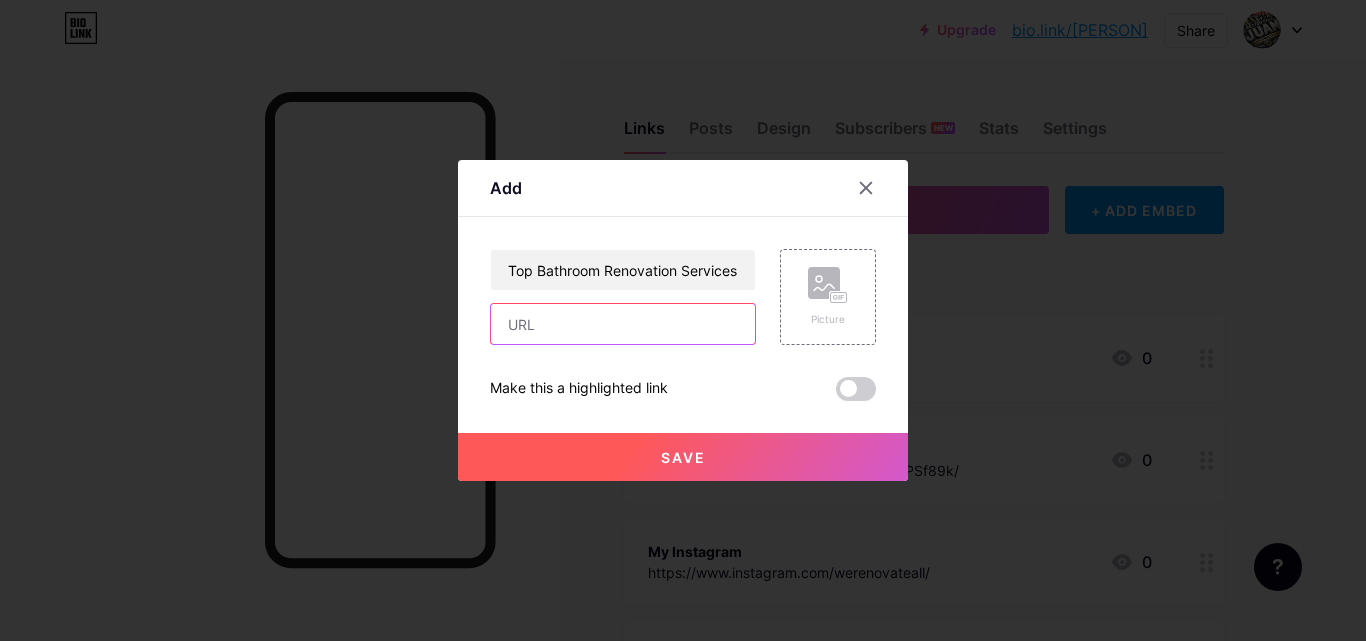 paste on "https://renovatewithjuan.ca/bathroom-renovation-services-edmonton/" 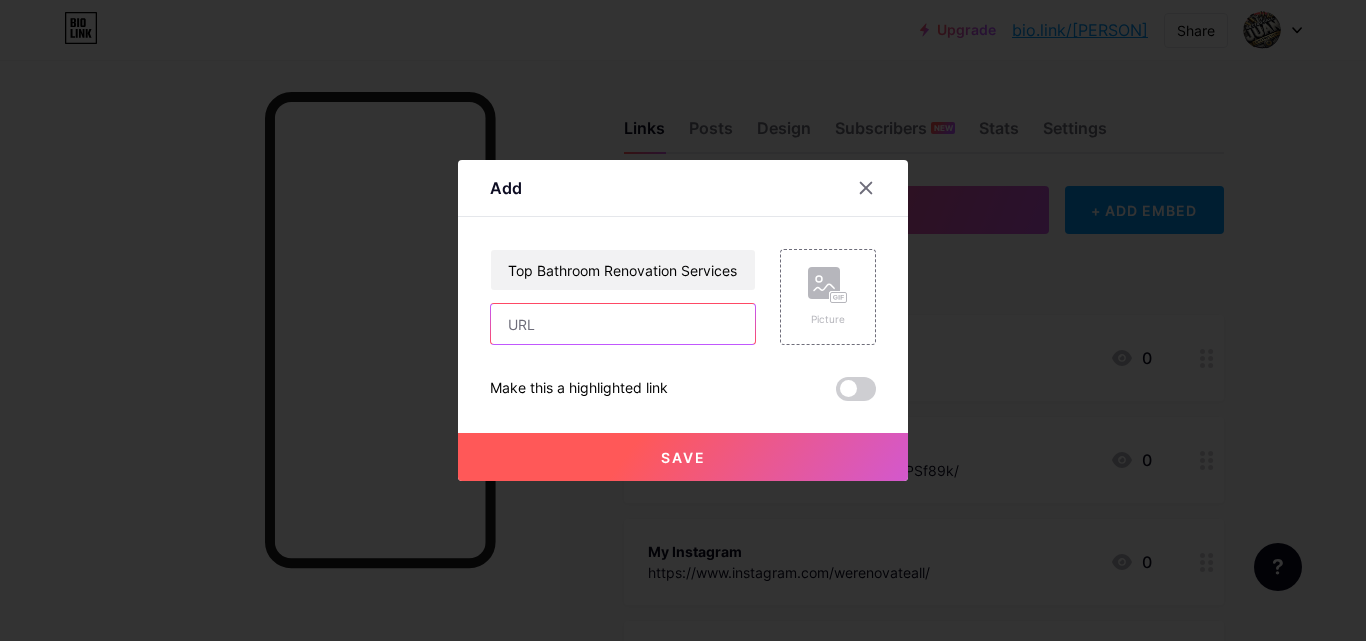type on "https://renovatewithjuan.ca/bathroom-renovation-services-edmonton/" 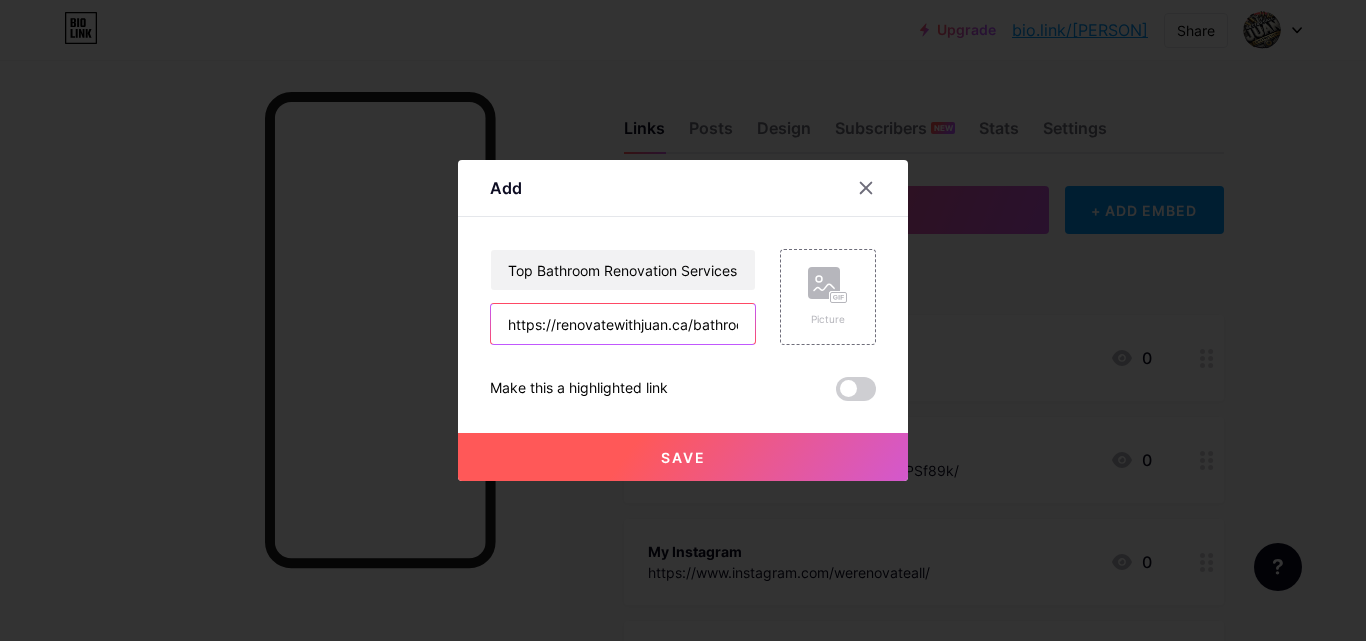 scroll, scrollTop: 0, scrollLeft: 237, axis: horizontal 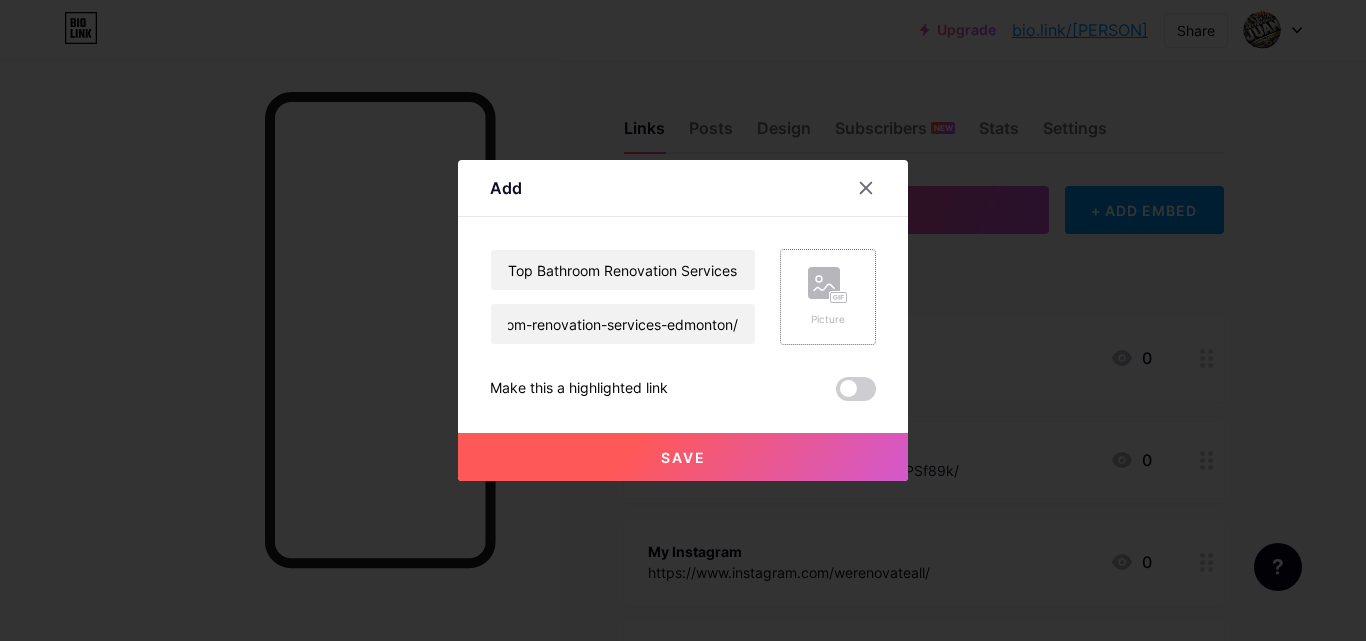 click 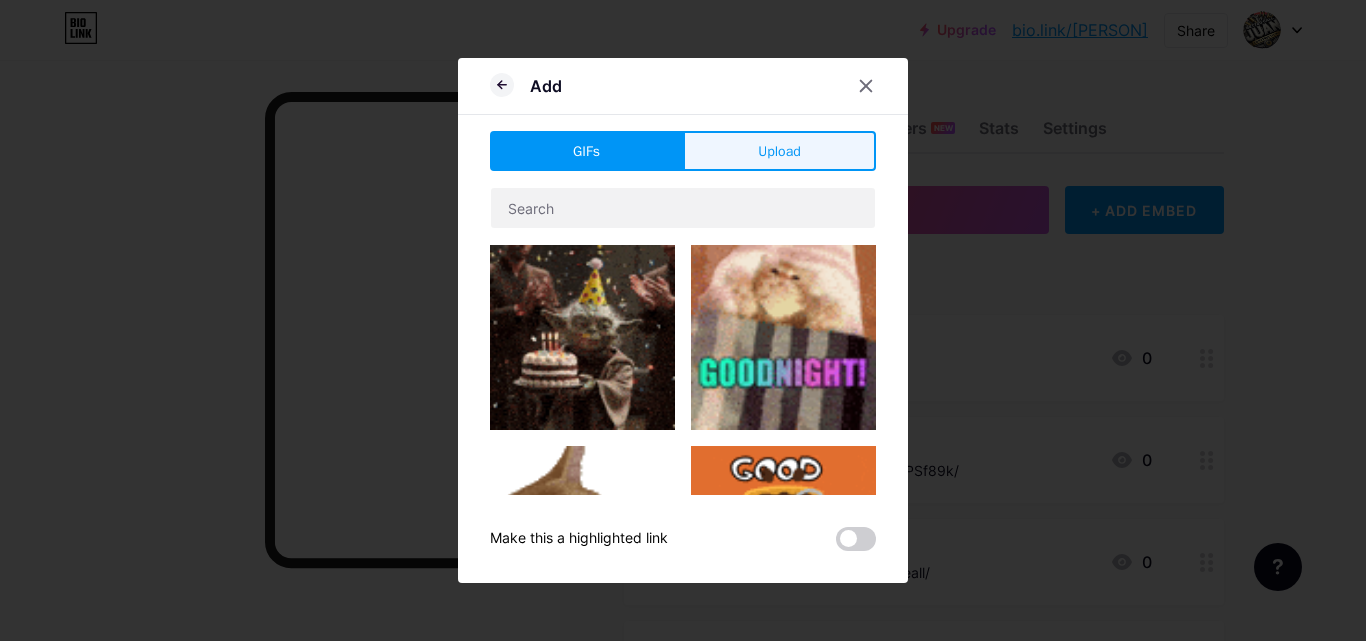 click on "Upload" at bounding box center (779, 151) 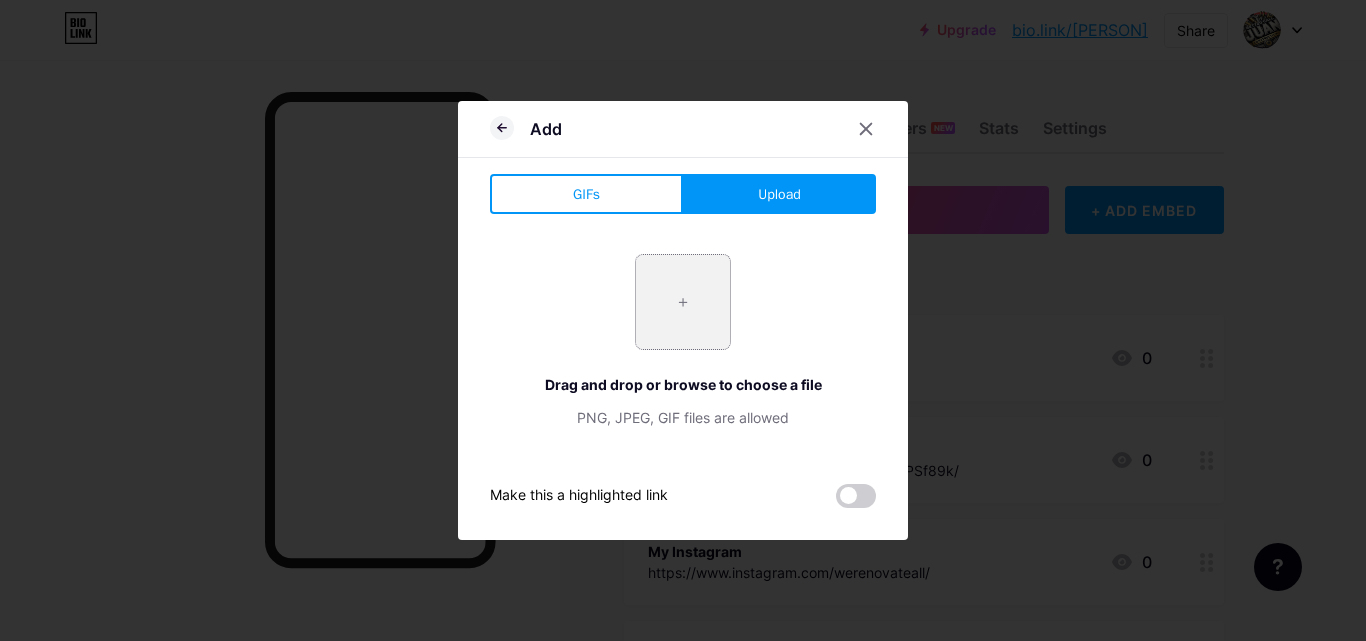 click at bounding box center [683, 302] 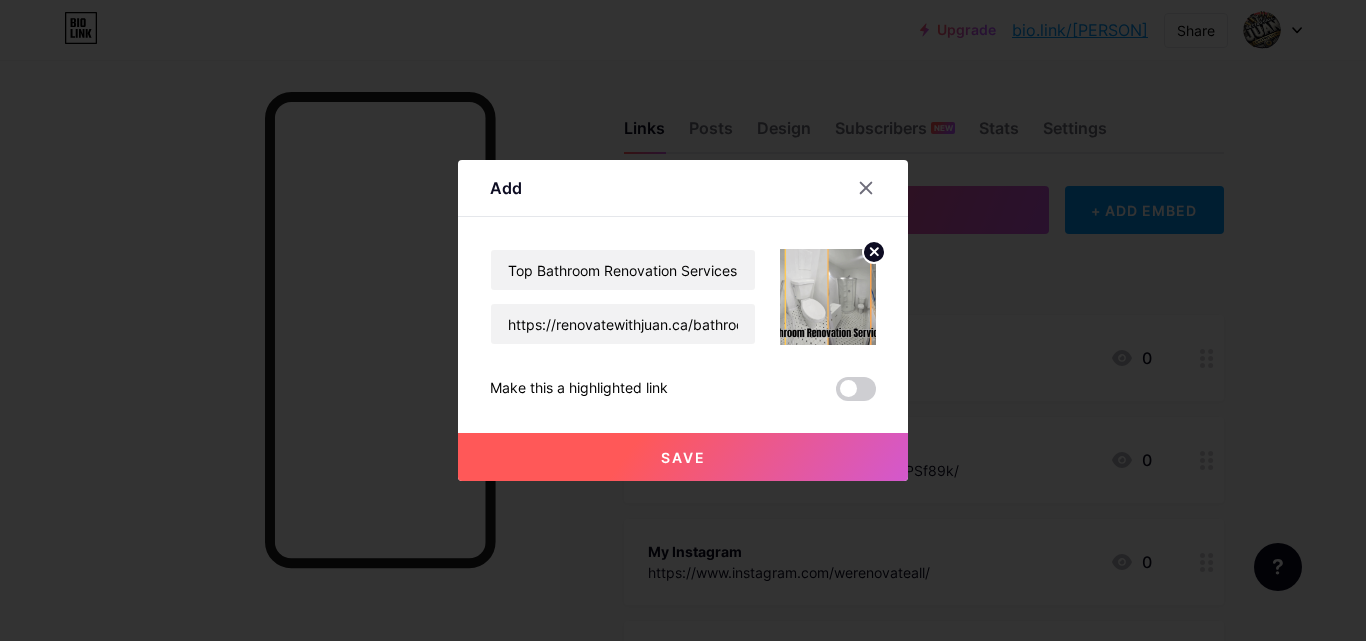 click on "Save" at bounding box center (683, 457) 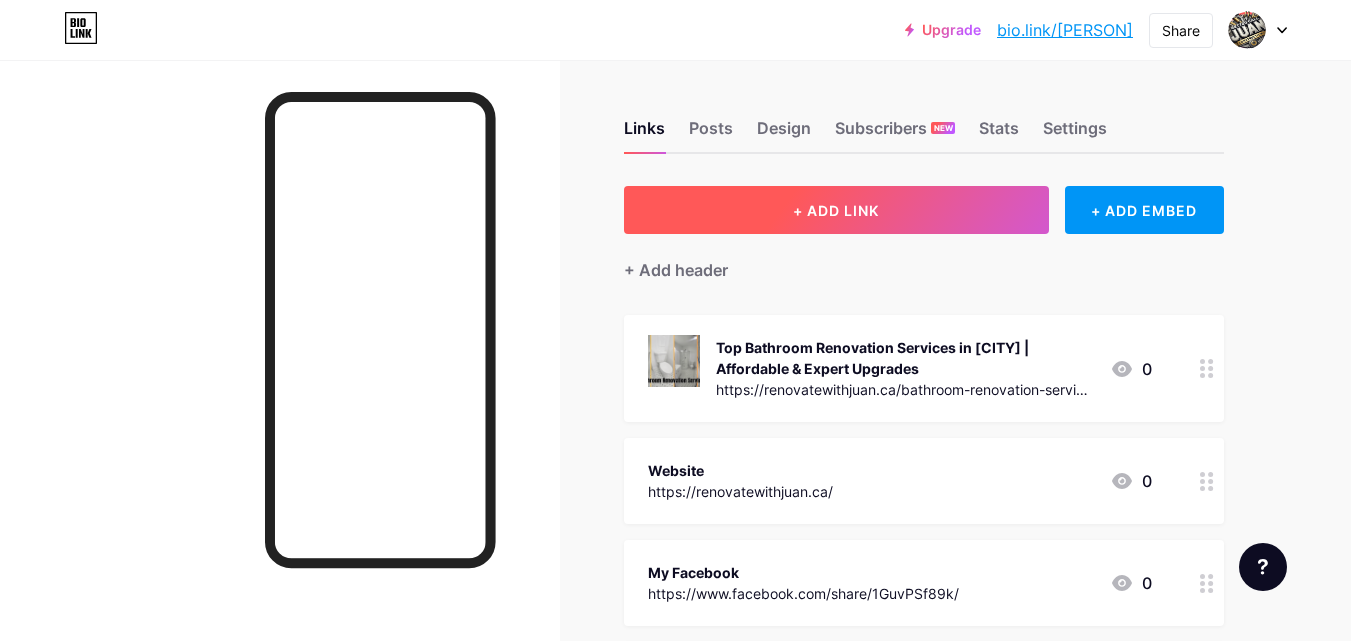 click on "+ ADD LINK" at bounding box center [836, 210] 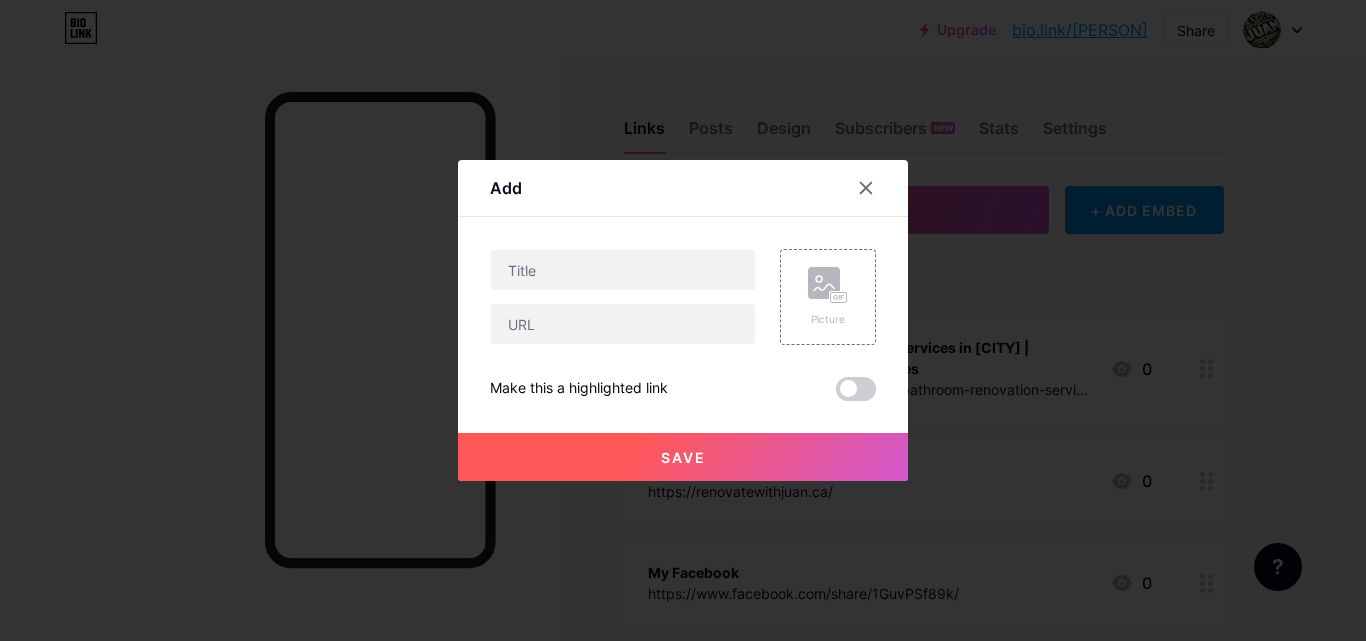type 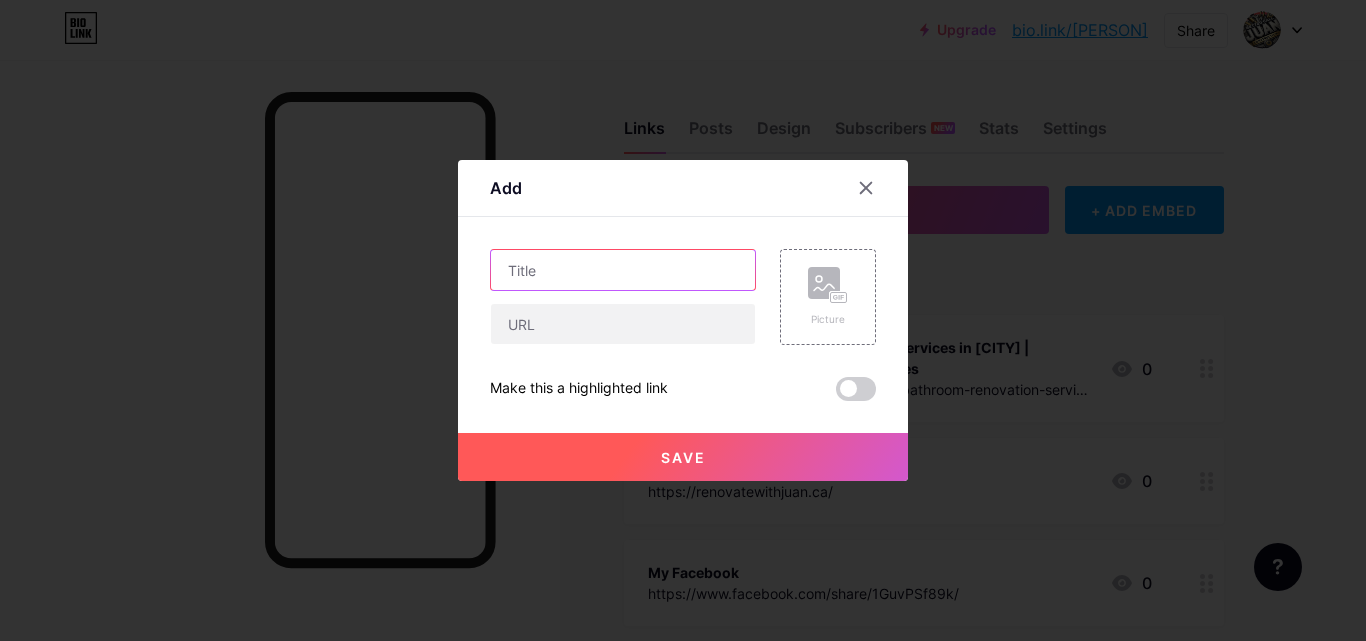 click at bounding box center (623, 270) 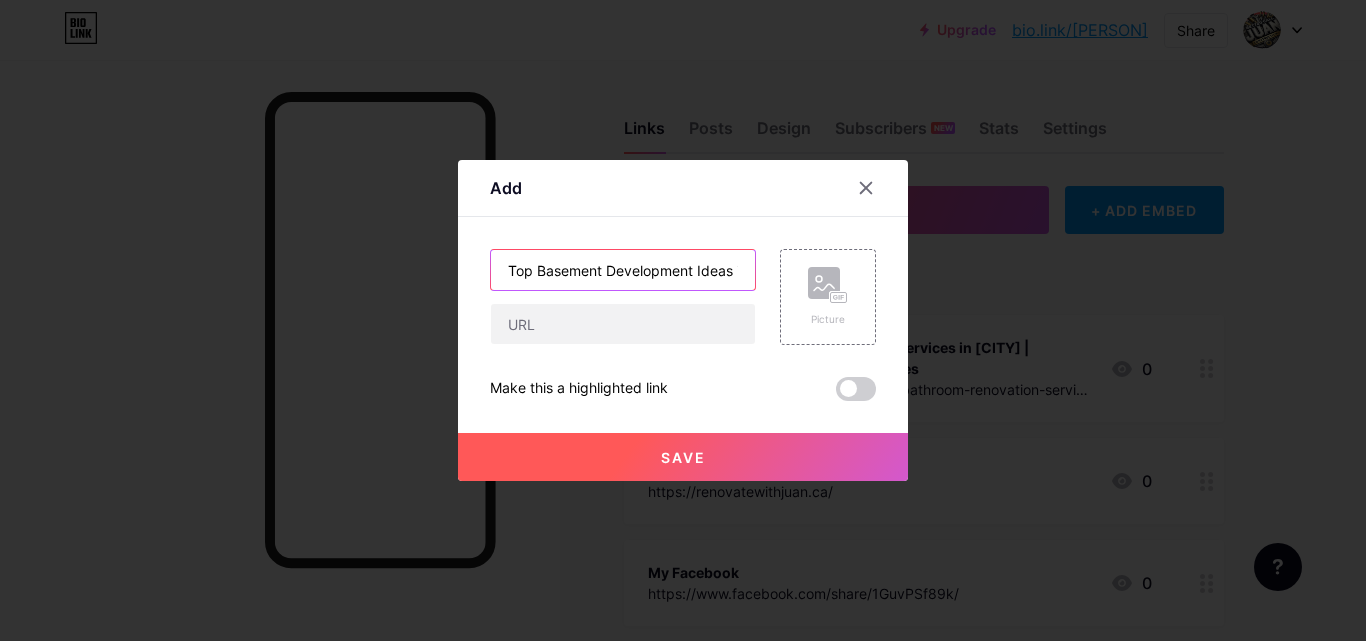 scroll, scrollTop: 0, scrollLeft: 256, axis: horizontal 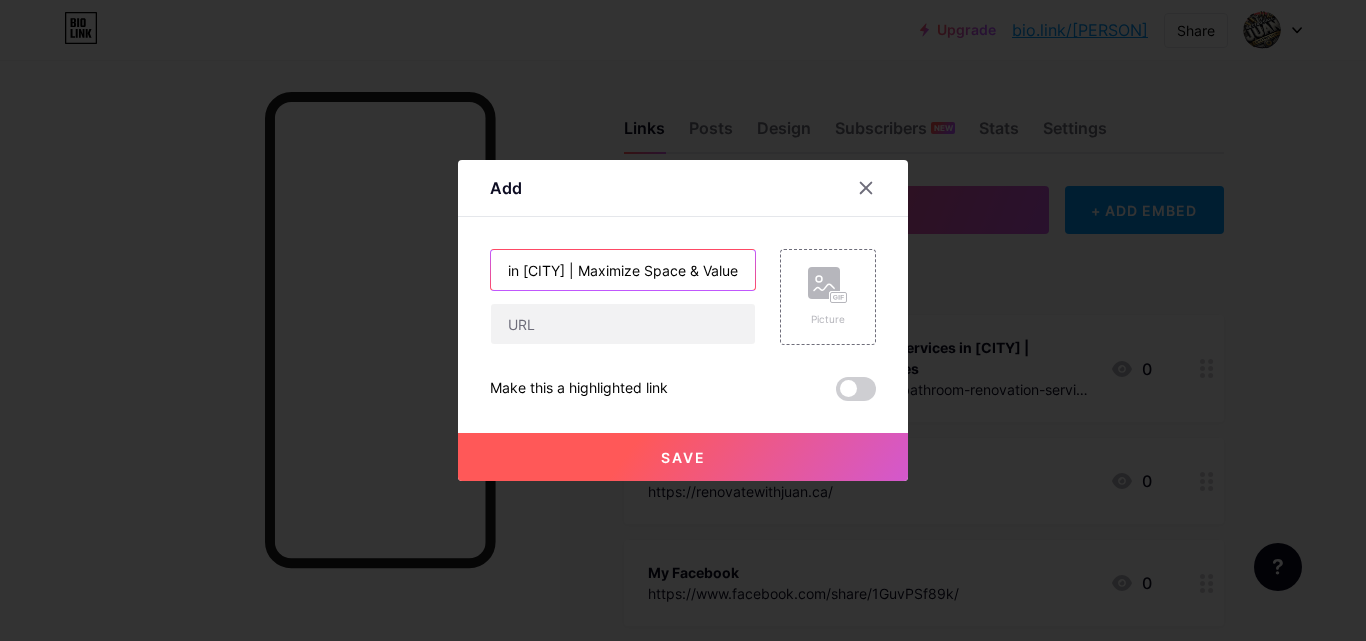 type on "Top Basement Development Ideas in [CITY] | Maximize Space & Value" 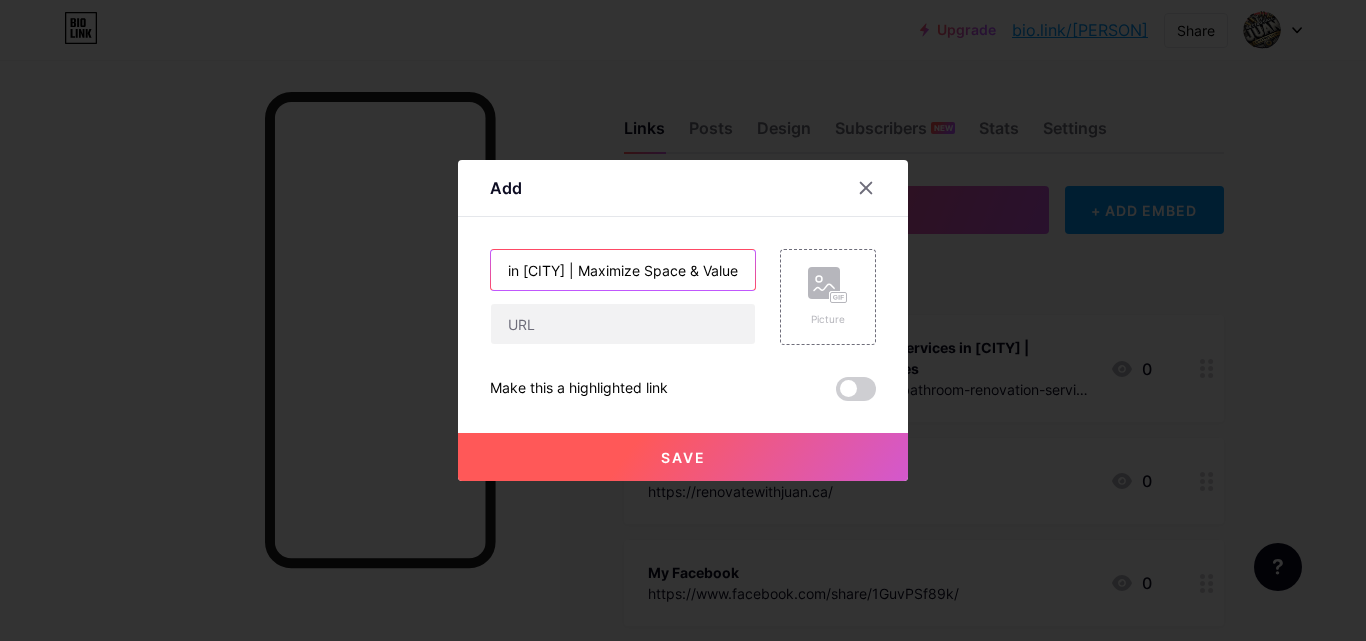 scroll, scrollTop: 0, scrollLeft: 0, axis: both 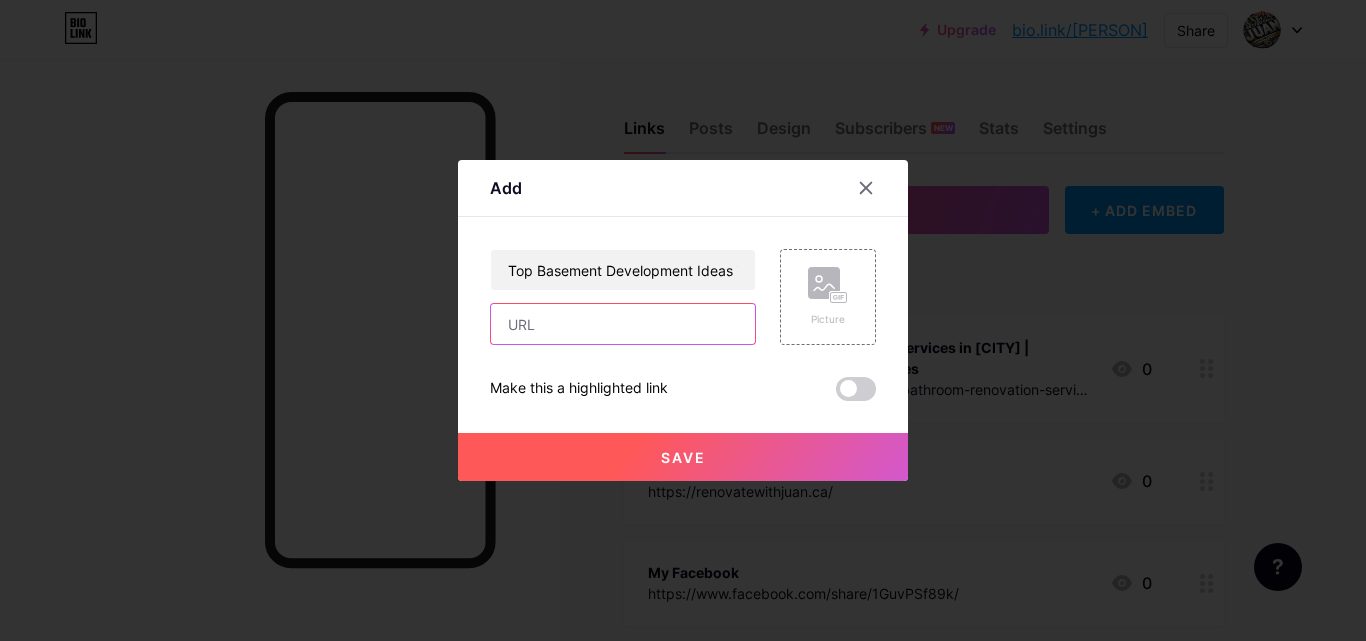 click at bounding box center [623, 324] 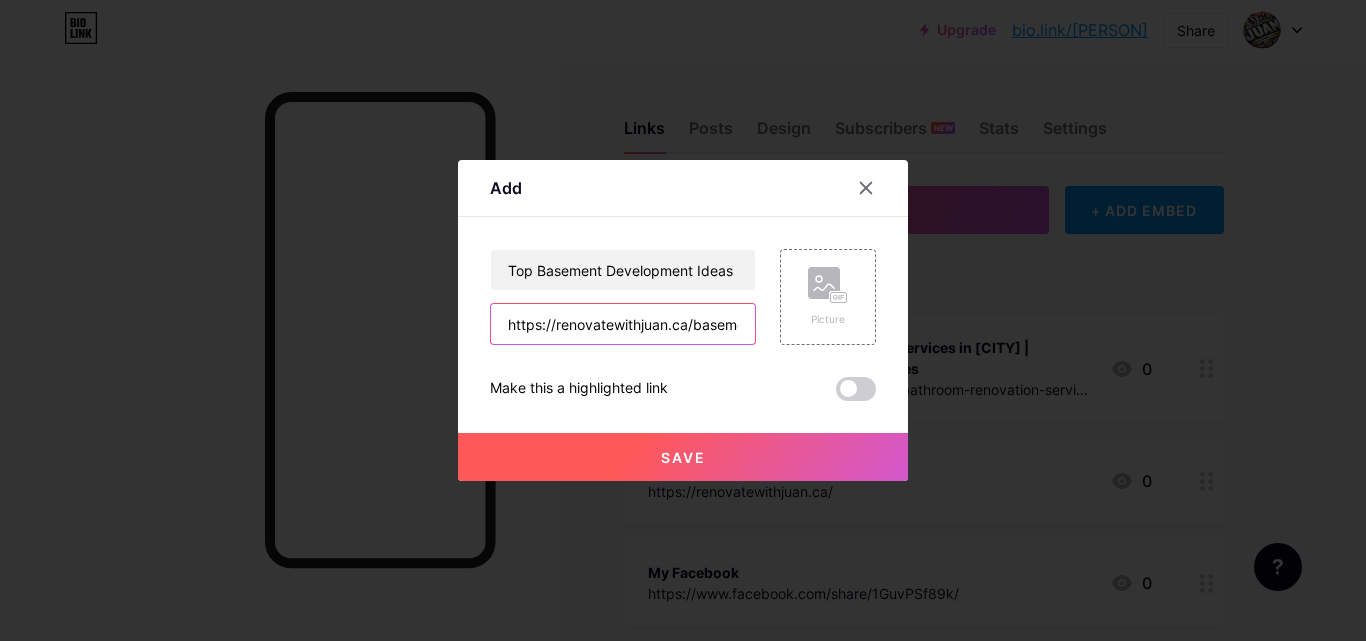 scroll, scrollTop: 0, scrollLeft: 252, axis: horizontal 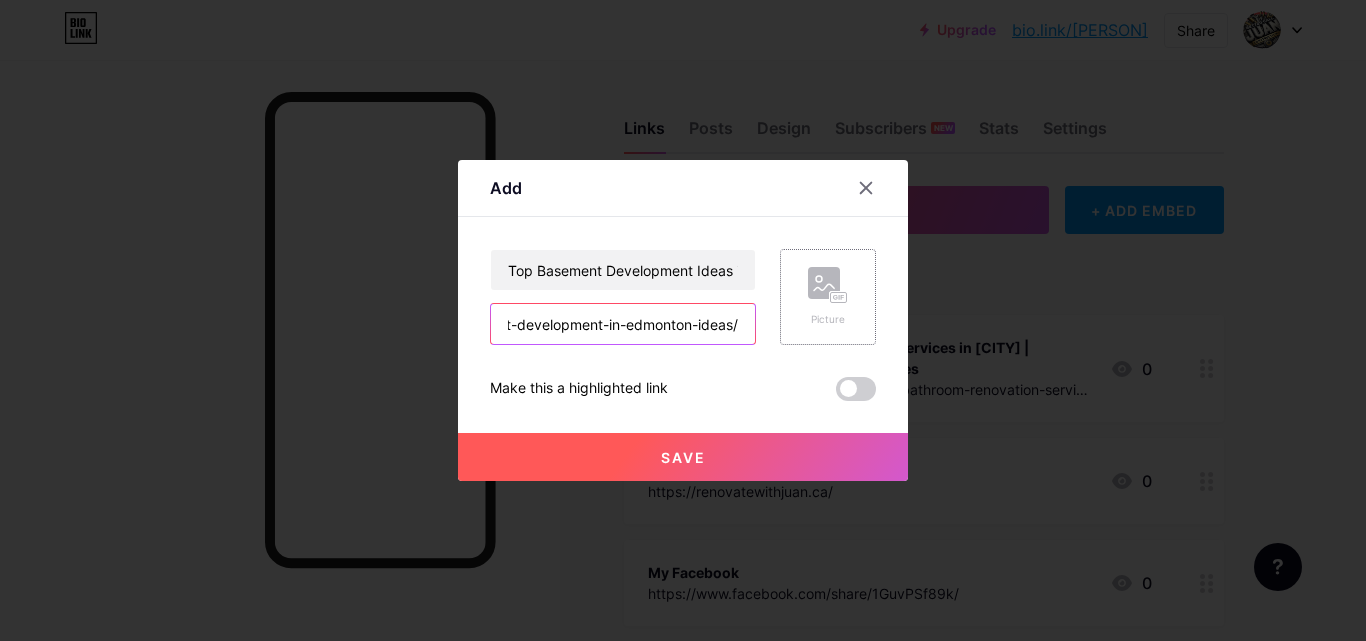 type on "https://renovatewithjuan.ca/basement-development-in-edmonton-ideas/" 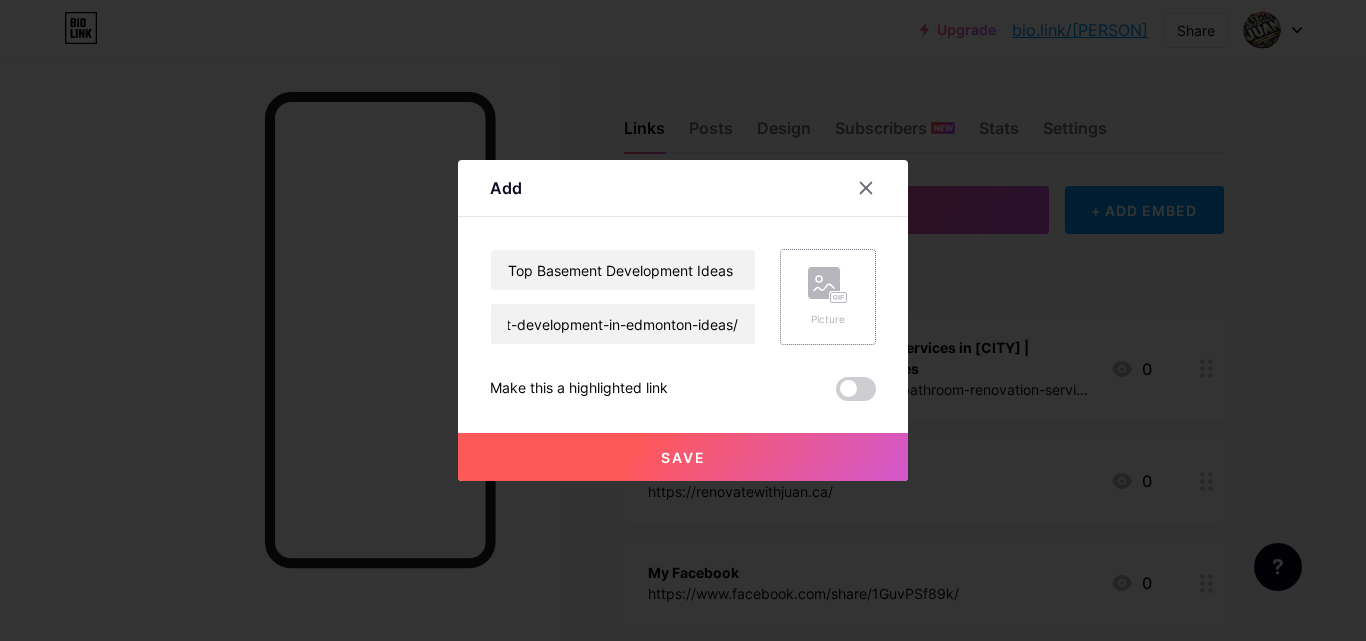 click on "Picture" at bounding box center (828, 297) 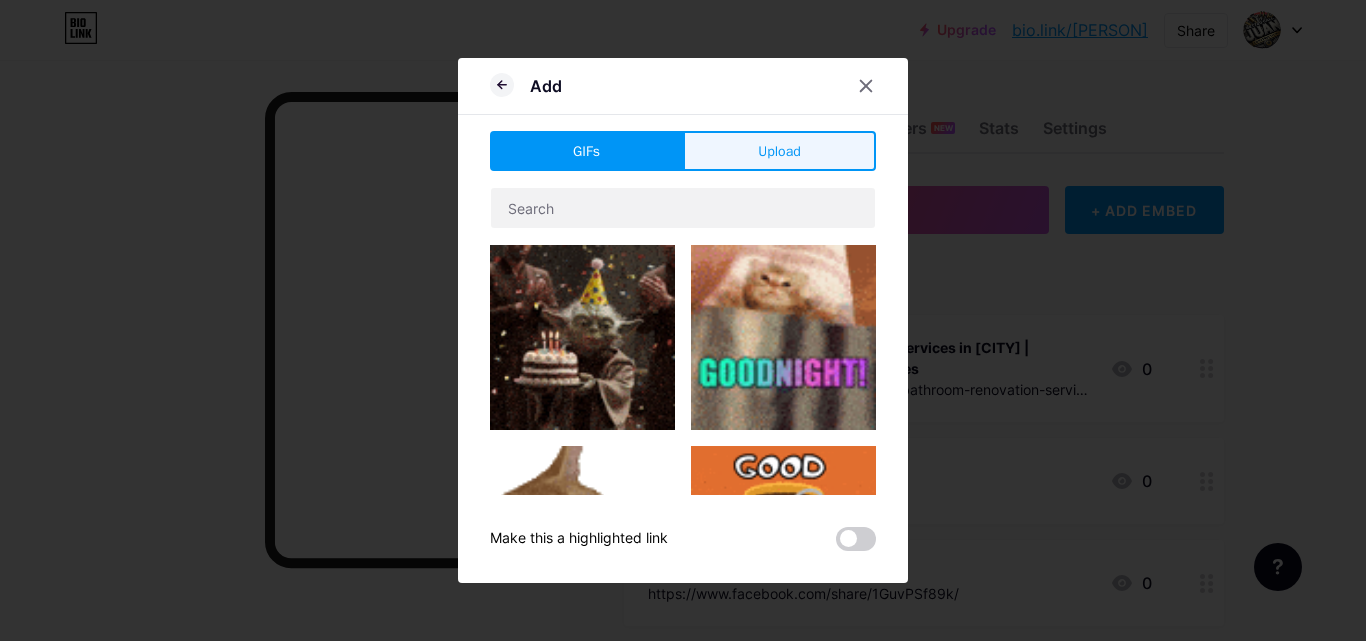 click on "Upload" at bounding box center (779, 151) 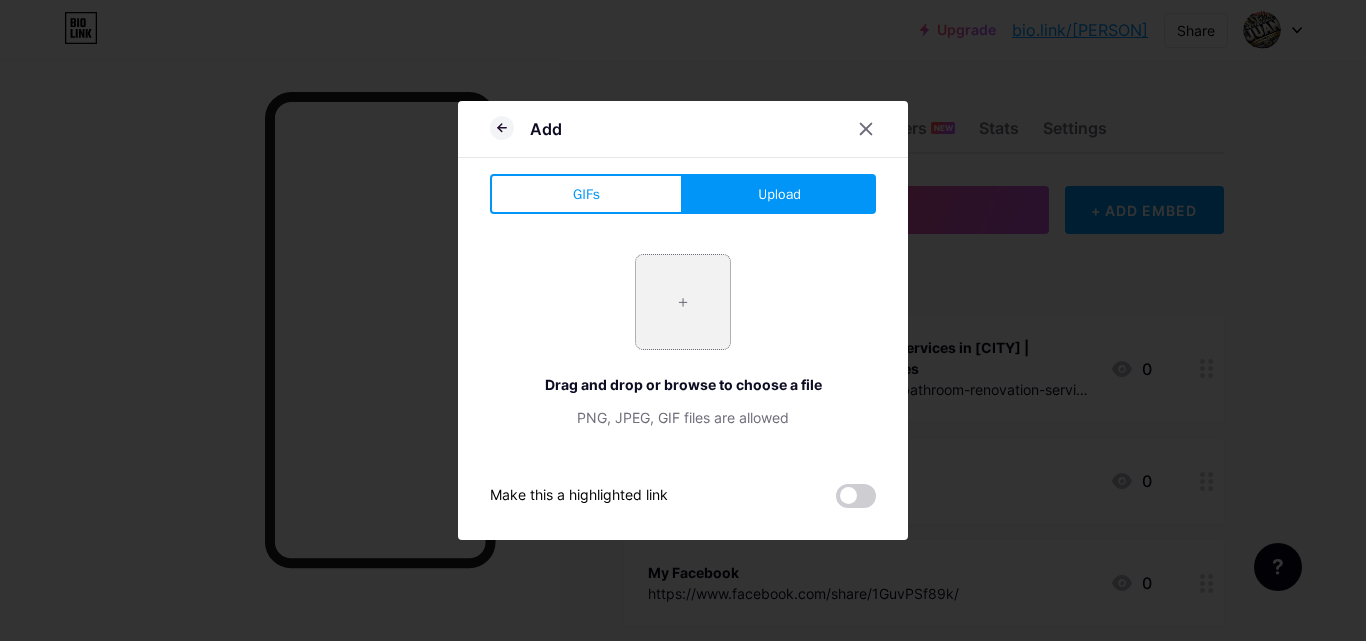 click at bounding box center [683, 302] 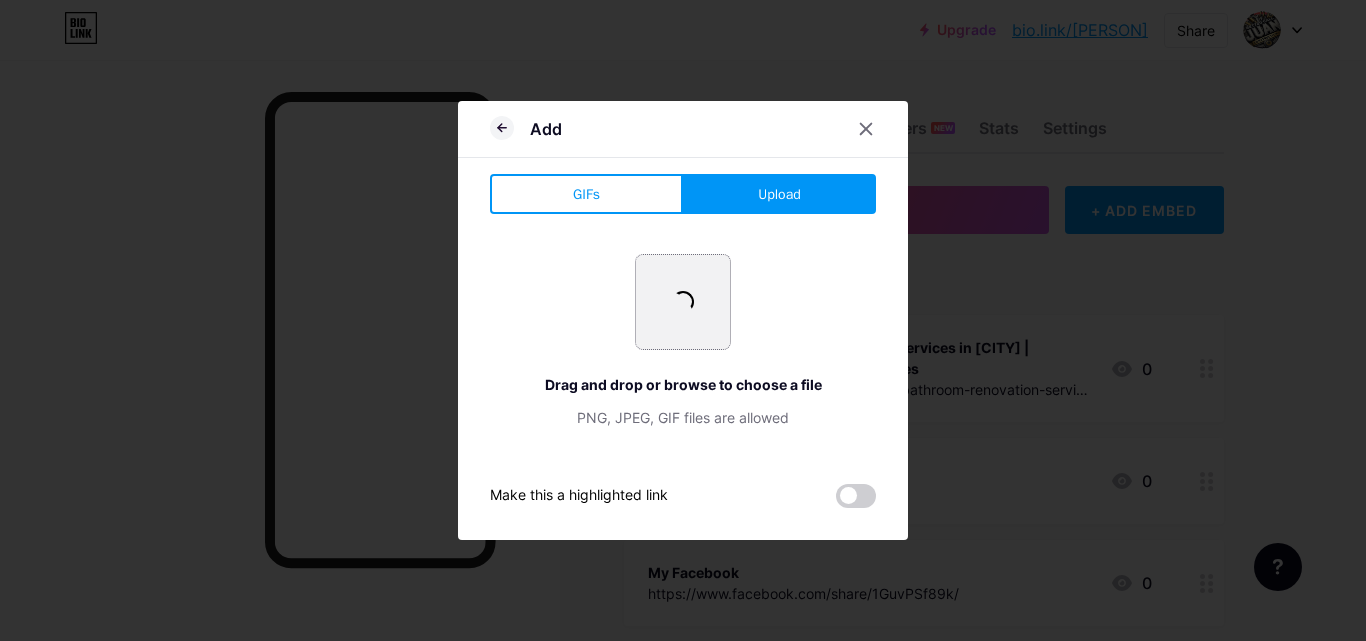 click at bounding box center (683, 302) 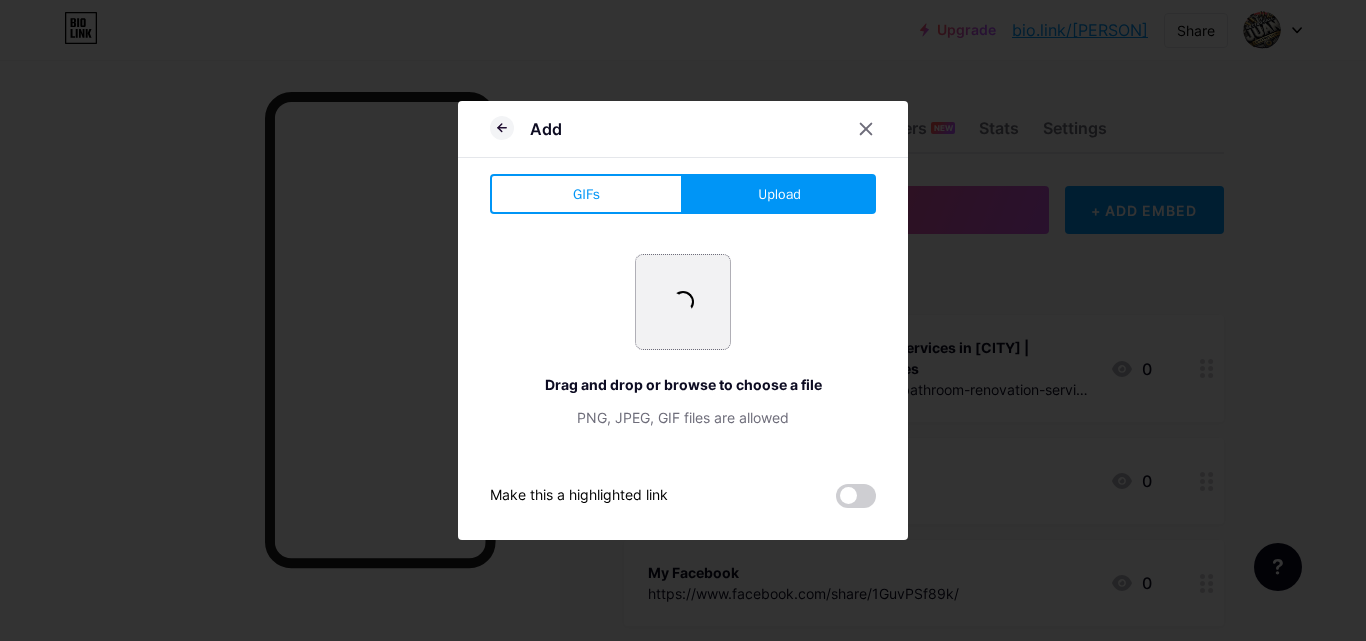 type on "C:\fakepath\Top-Basement-Development-Ideas-to-Transform-Your-Space.jpg" 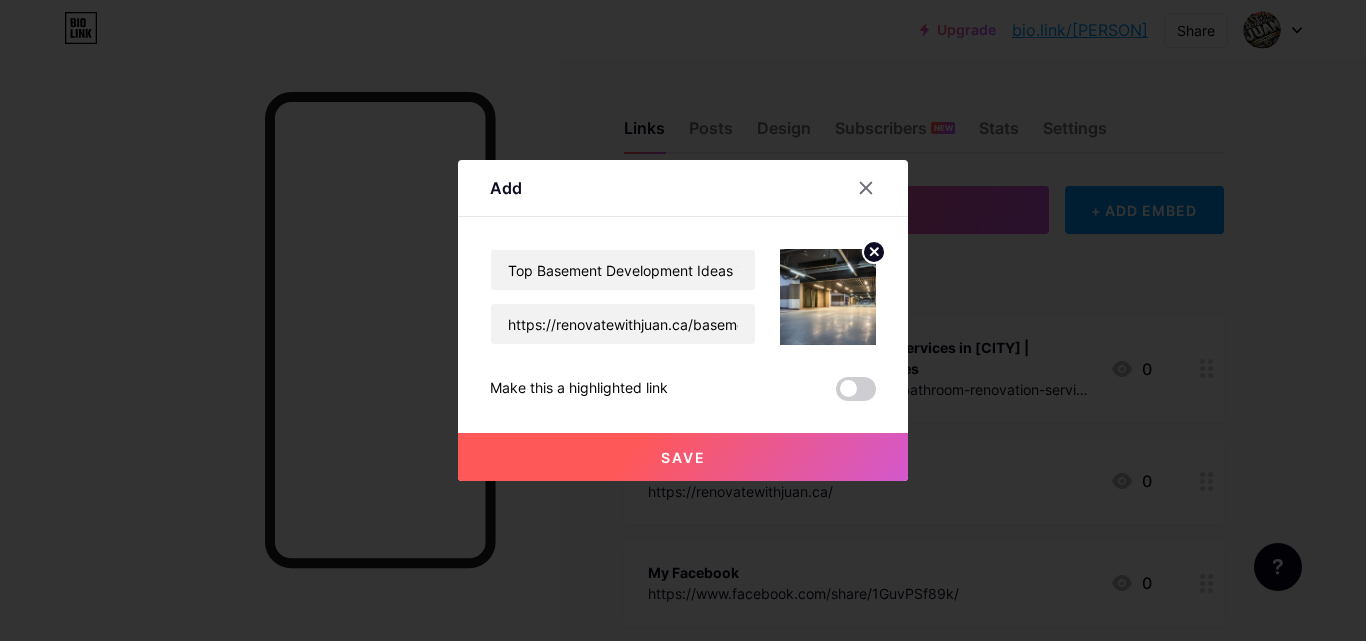 click on "Save" at bounding box center [683, 457] 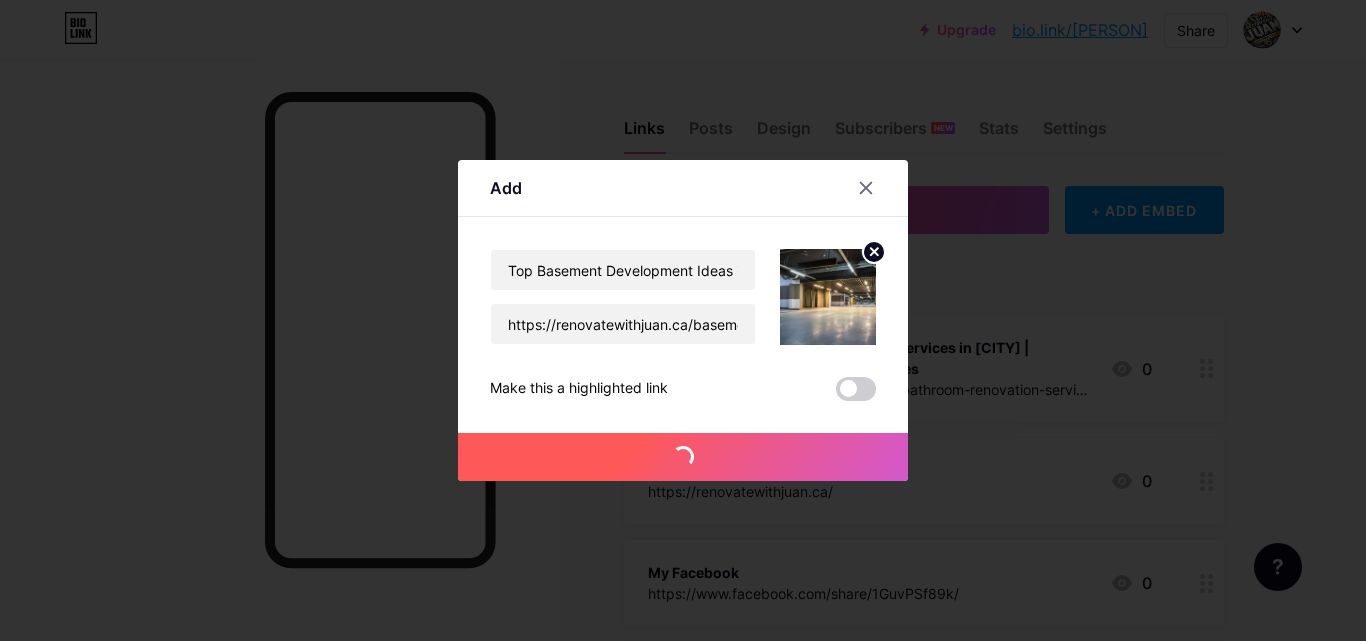 click on "Save" at bounding box center (683, 457) 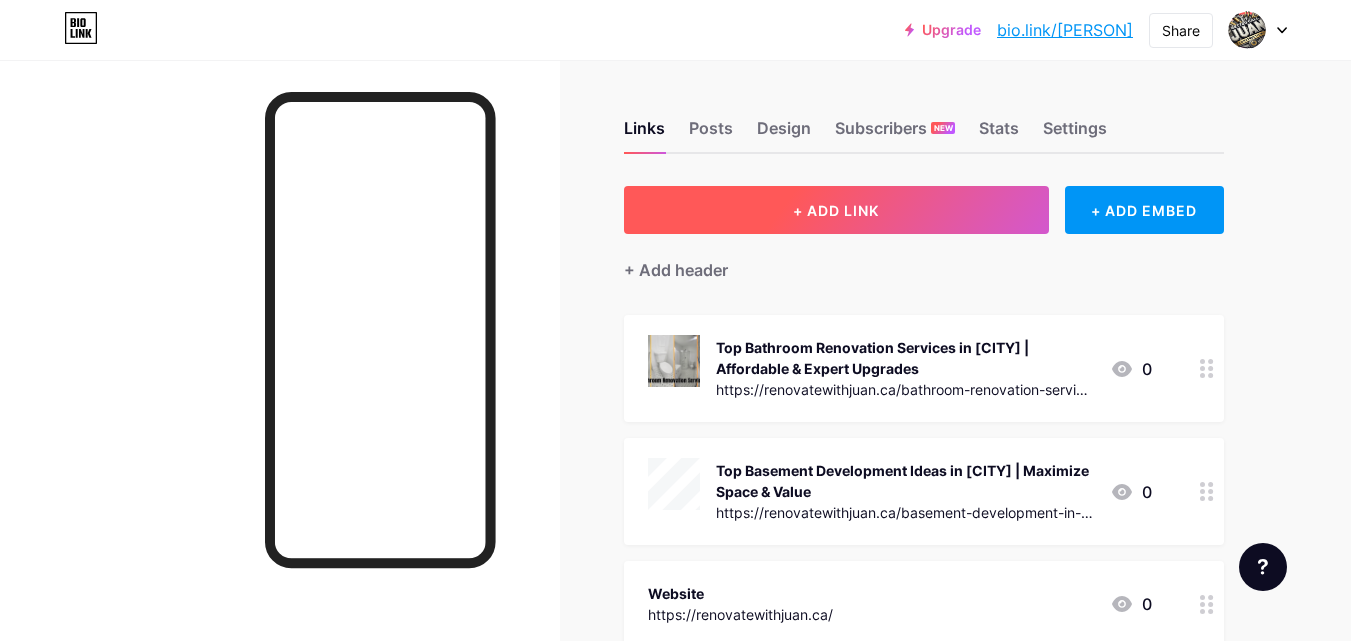 click on "+ ADD LINK" at bounding box center (836, 210) 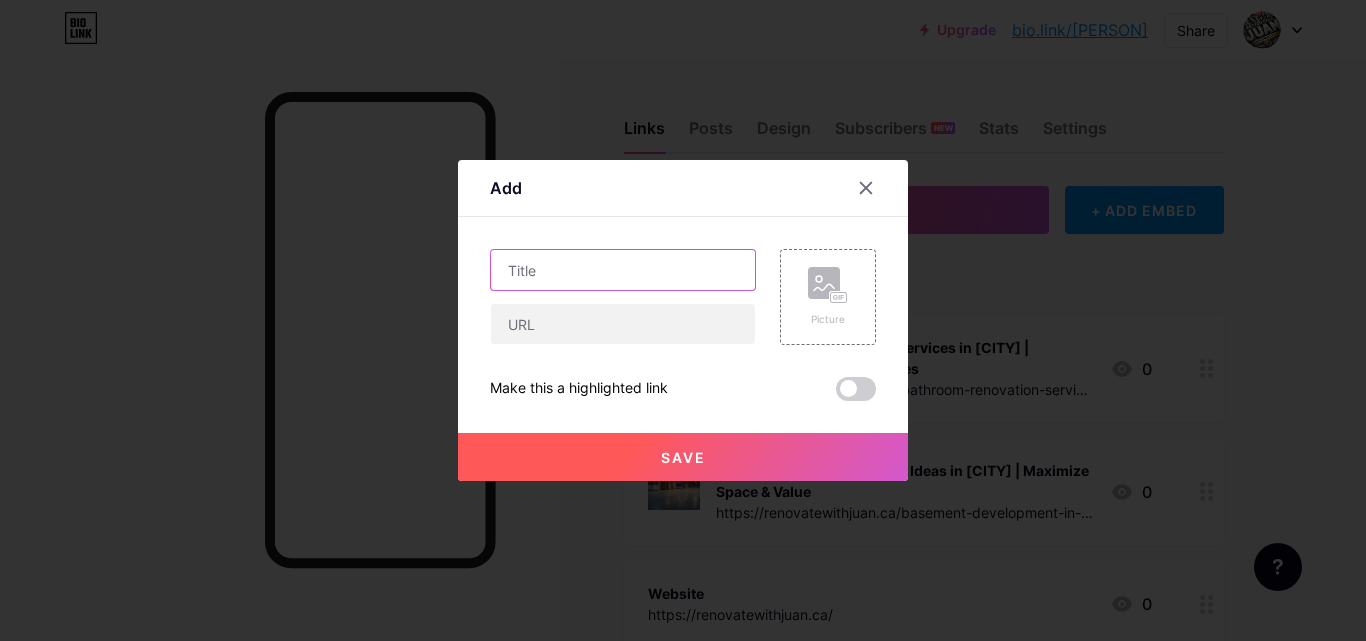 click at bounding box center [623, 270] 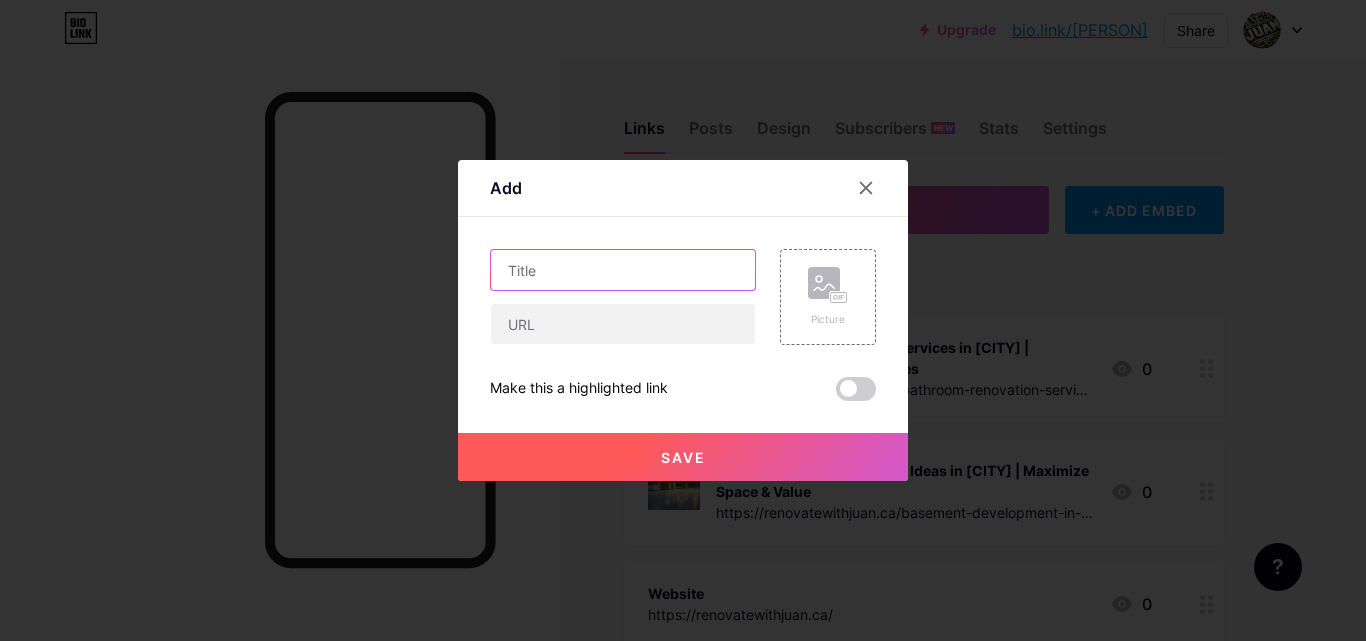paste on "Top Bathroom Renovation Trends 2025 in [CITY] | Modern & Stylish Upgrades" 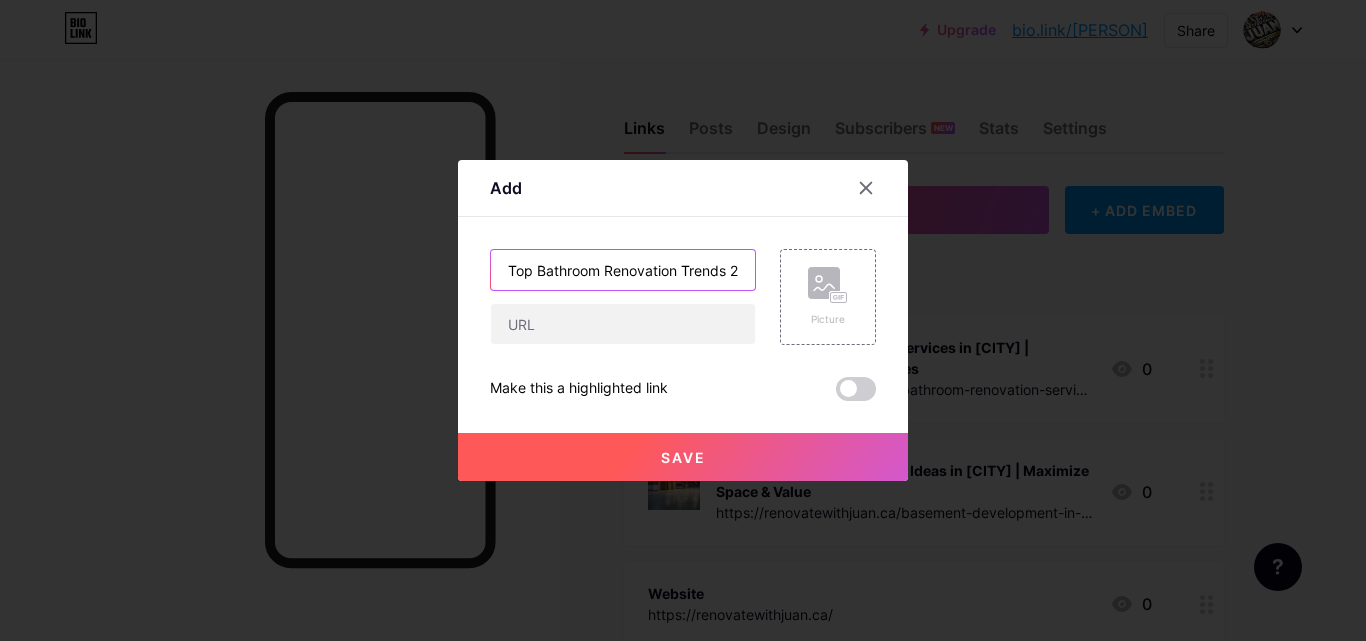 scroll, scrollTop: 0, scrollLeft: 308, axis: horizontal 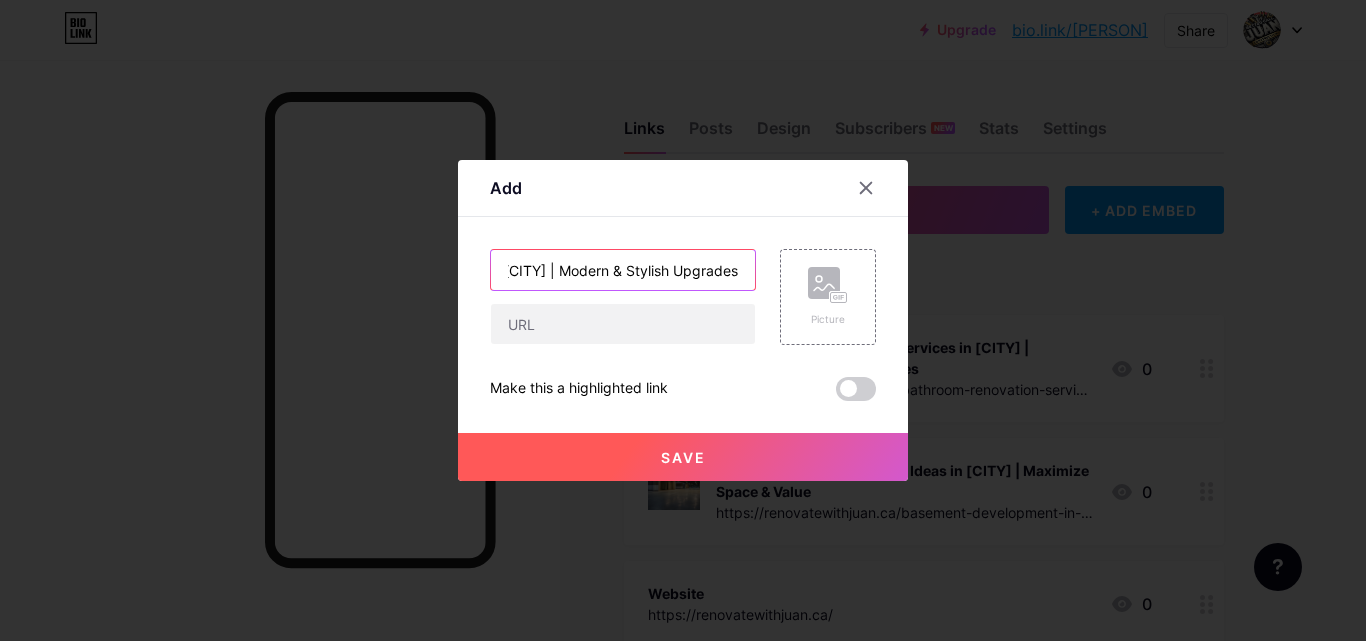 type on "Top Bathroom Renovation Trends 2025 in [CITY] | Modern & Stylish Upgrades" 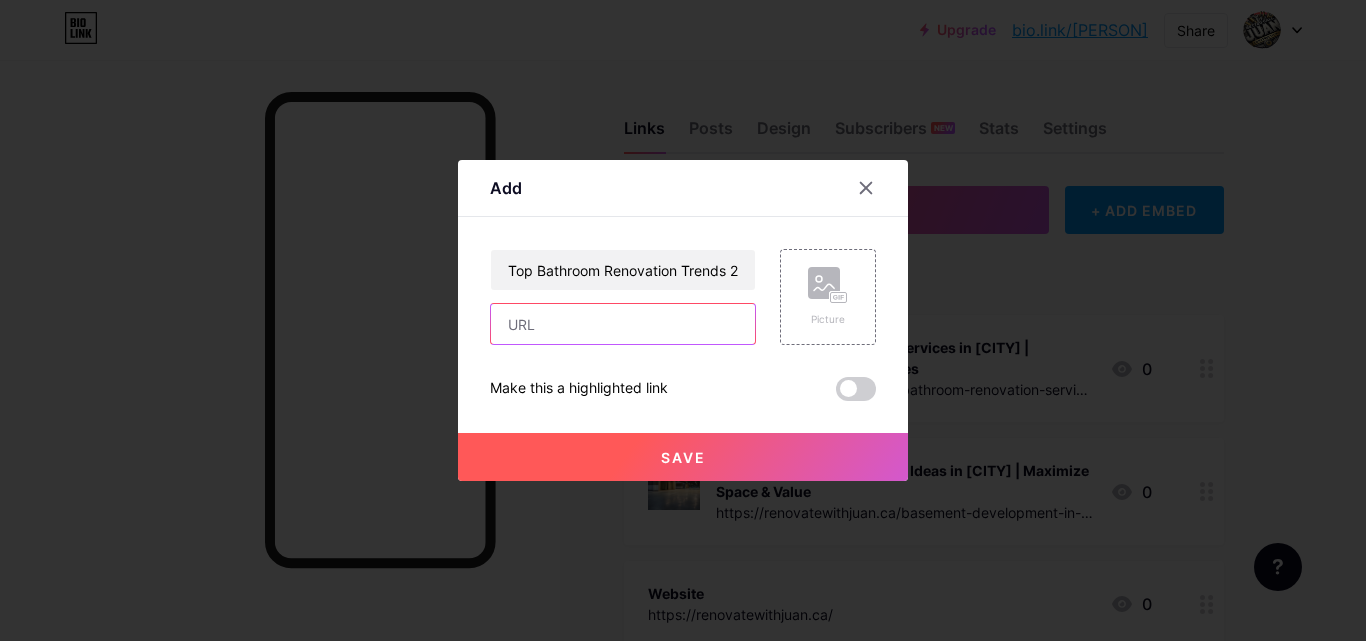 click at bounding box center (623, 324) 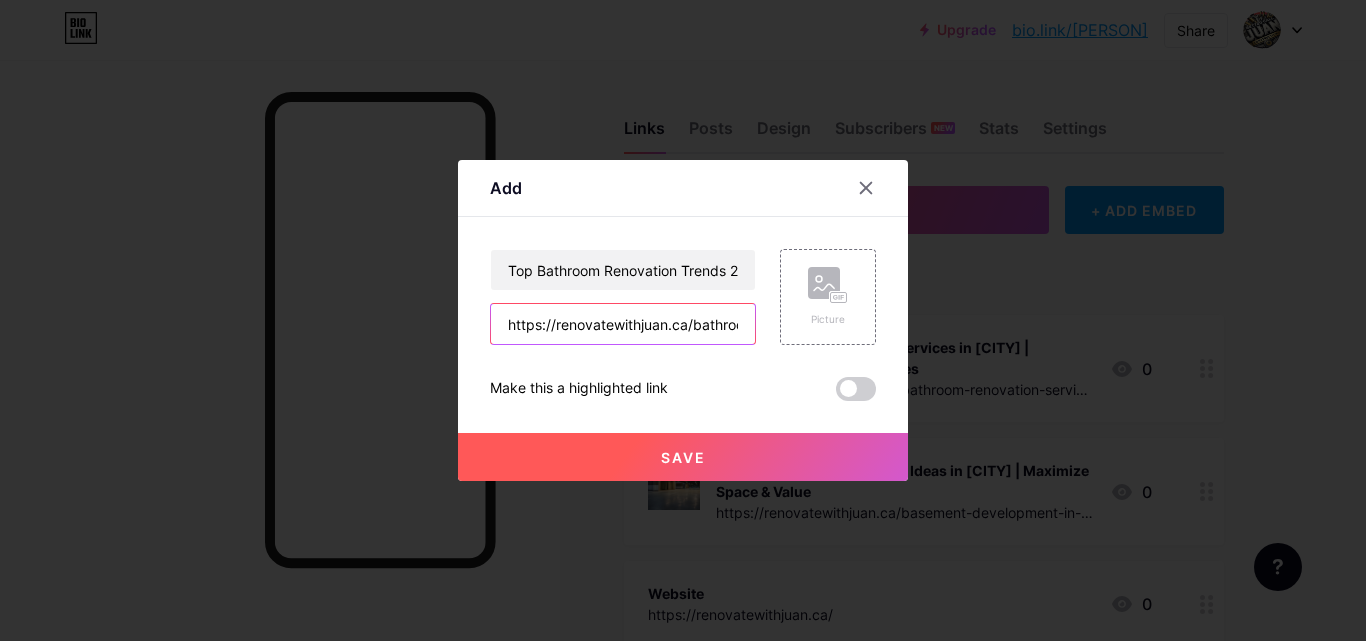 scroll, scrollTop: 0, scrollLeft: 264, axis: horizontal 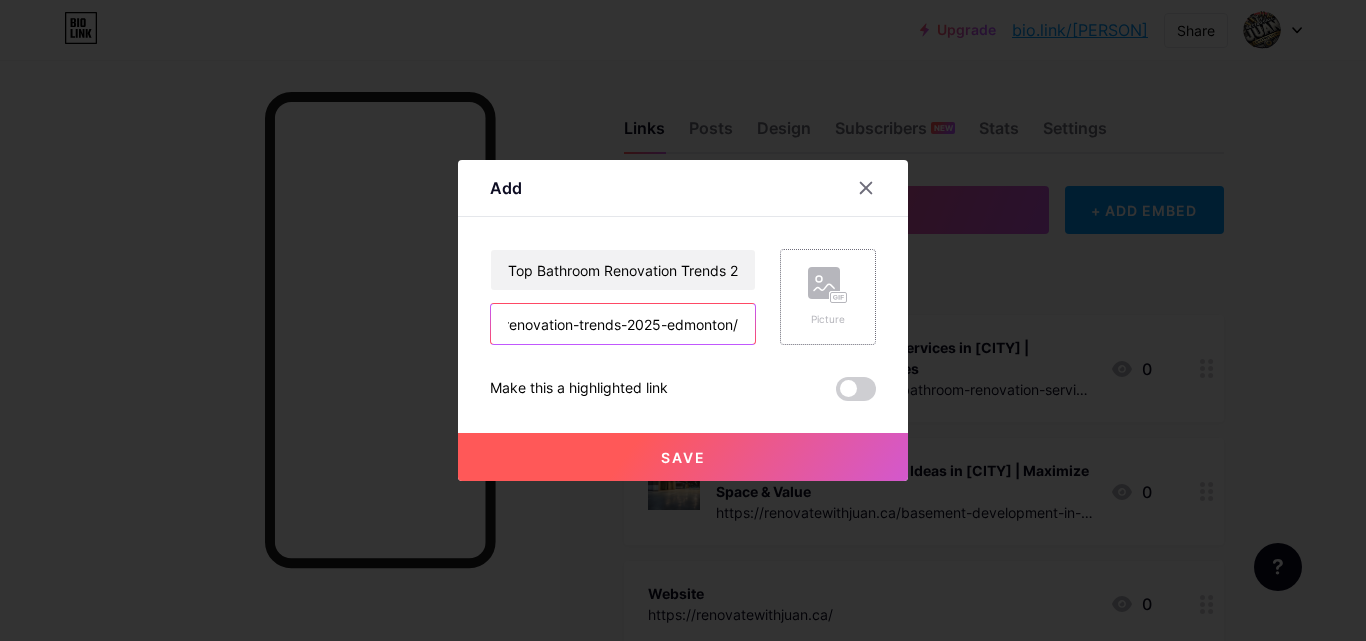 type on "https://renovatewithjuan.ca/bathroom-renovation-trends-2025-edmonton/" 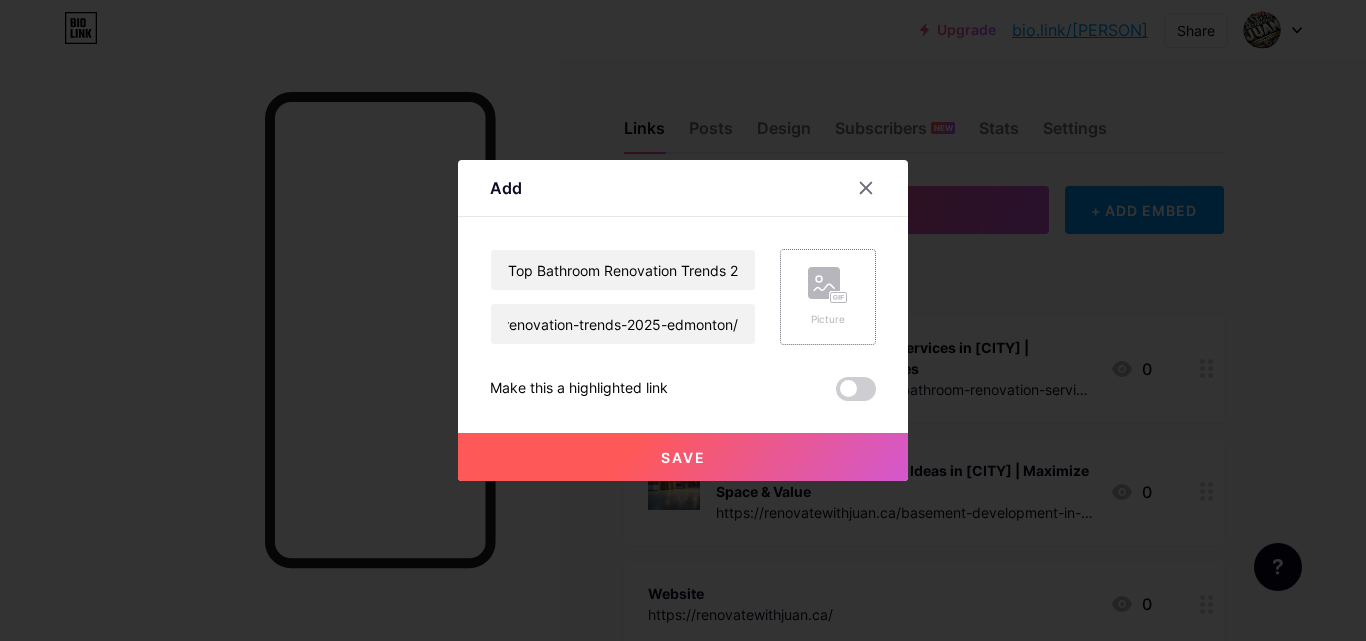 click on "Picture" at bounding box center [828, 319] 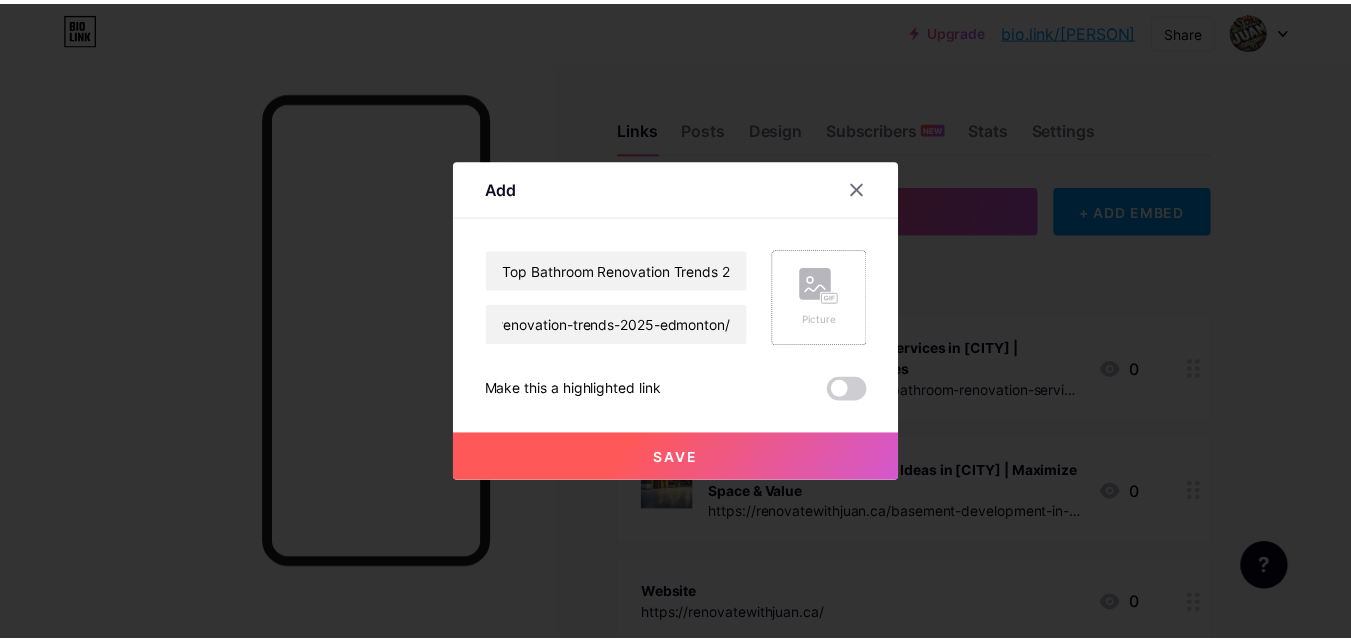 scroll, scrollTop: 0, scrollLeft: 0, axis: both 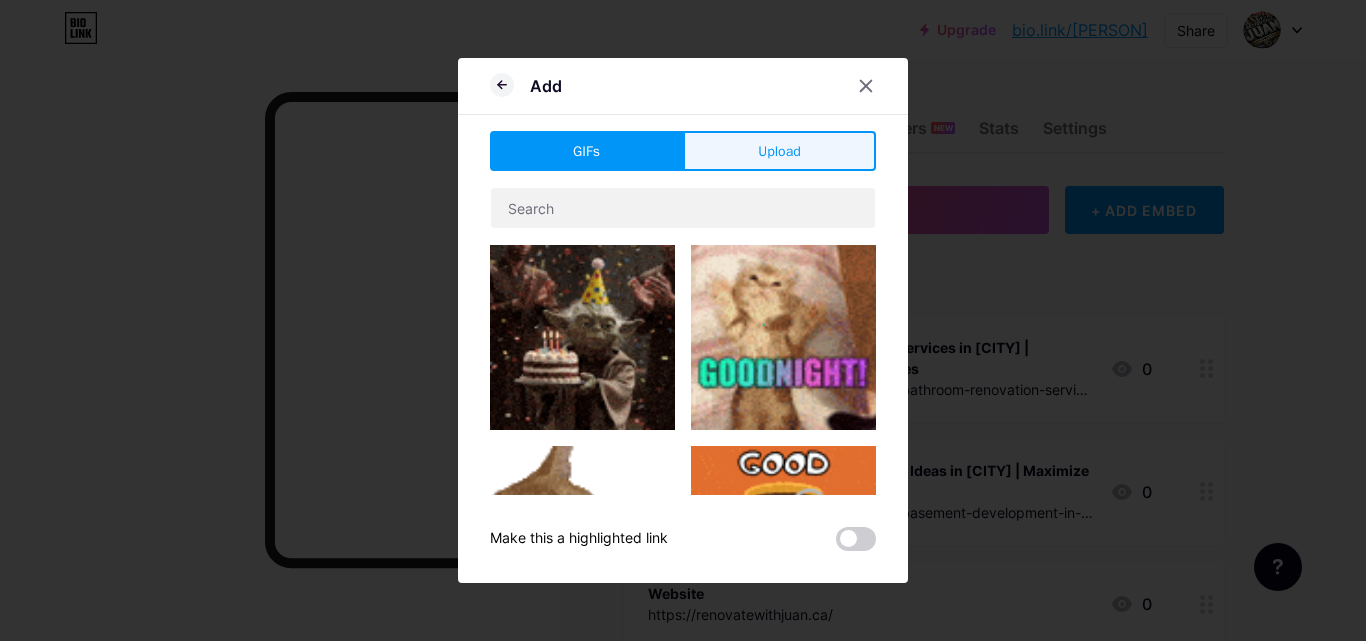 click on "Upload" at bounding box center [779, 151] 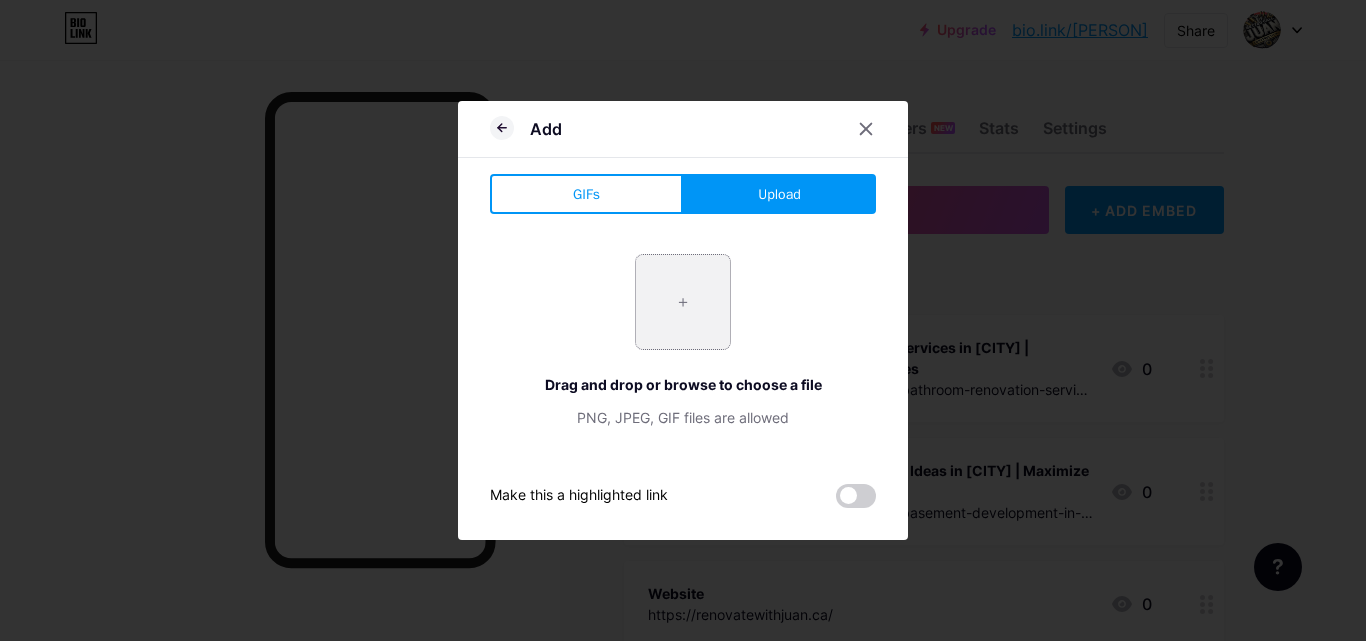 click at bounding box center [683, 302] 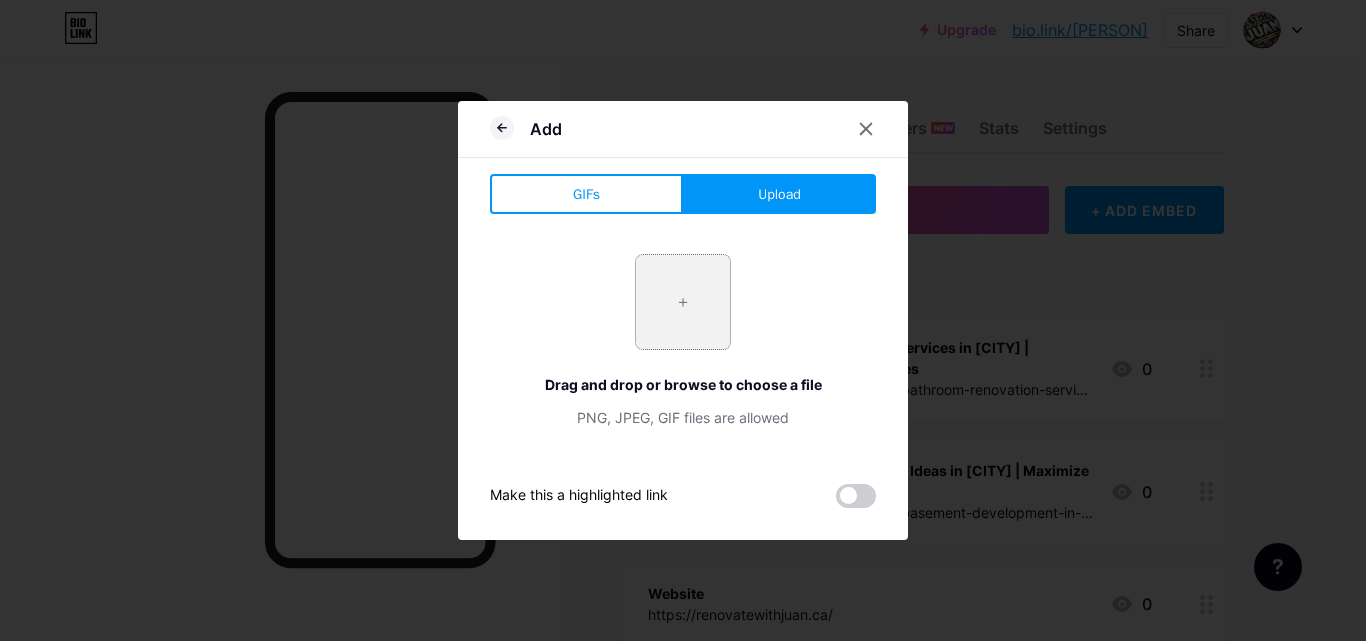 type on "C:\fakepath\Bathroom-Renovation-Services-1024x577.png" 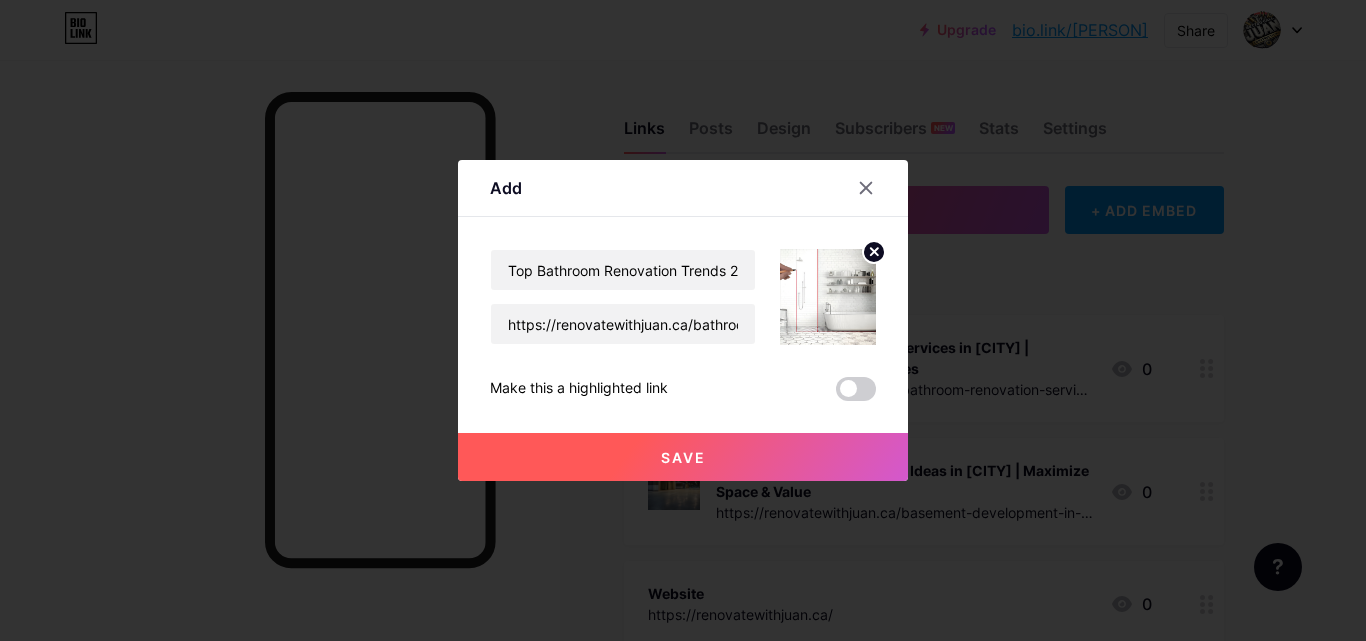 click on "Save" at bounding box center (683, 457) 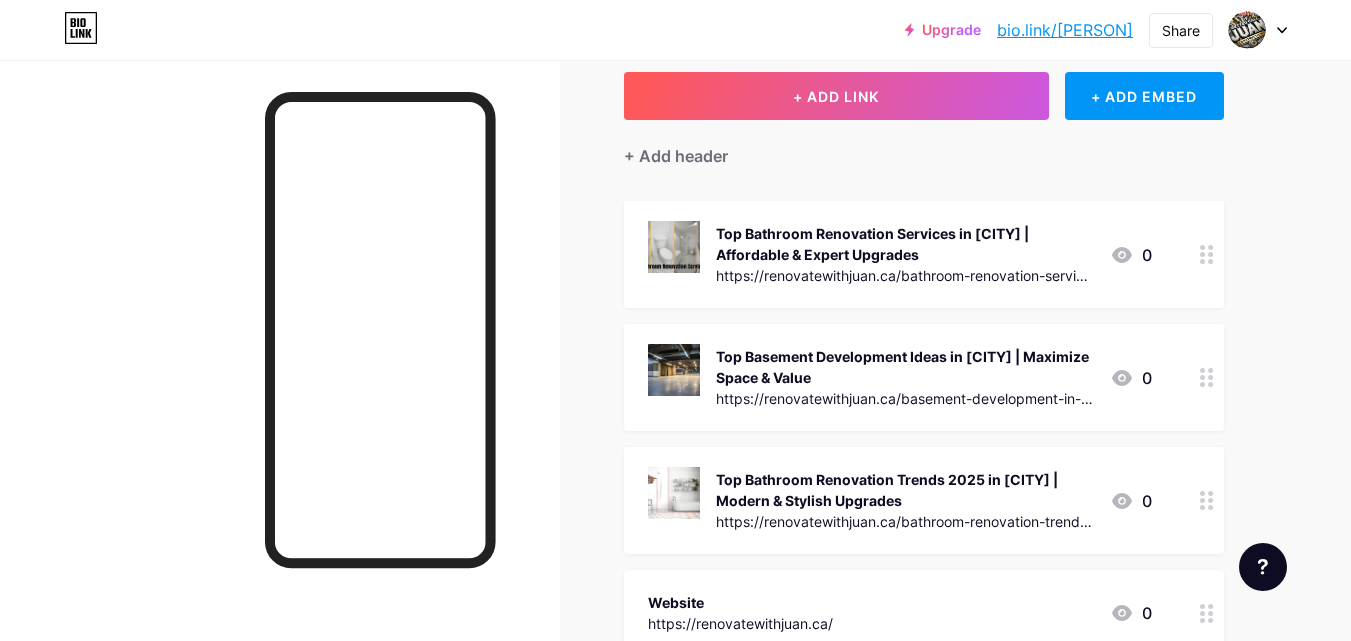 scroll, scrollTop: 0, scrollLeft: 0, axis: both 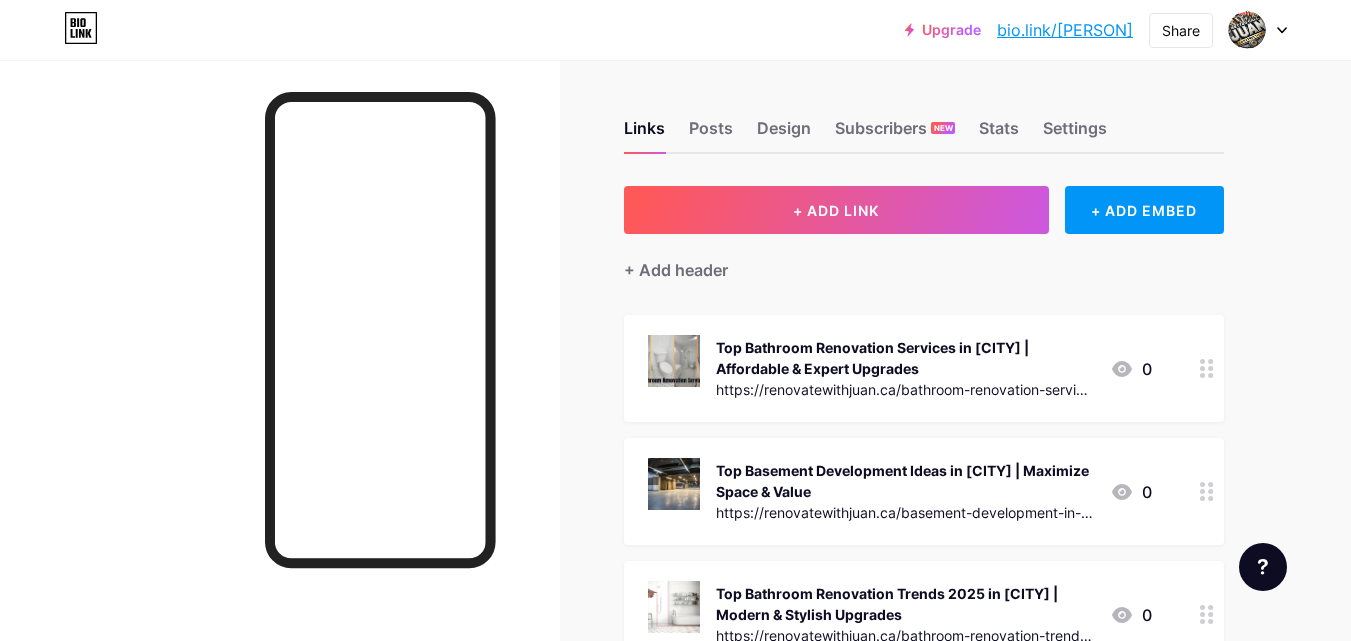 click on "bio.link/[PERSON]" at bounding box center [1065, 30] 